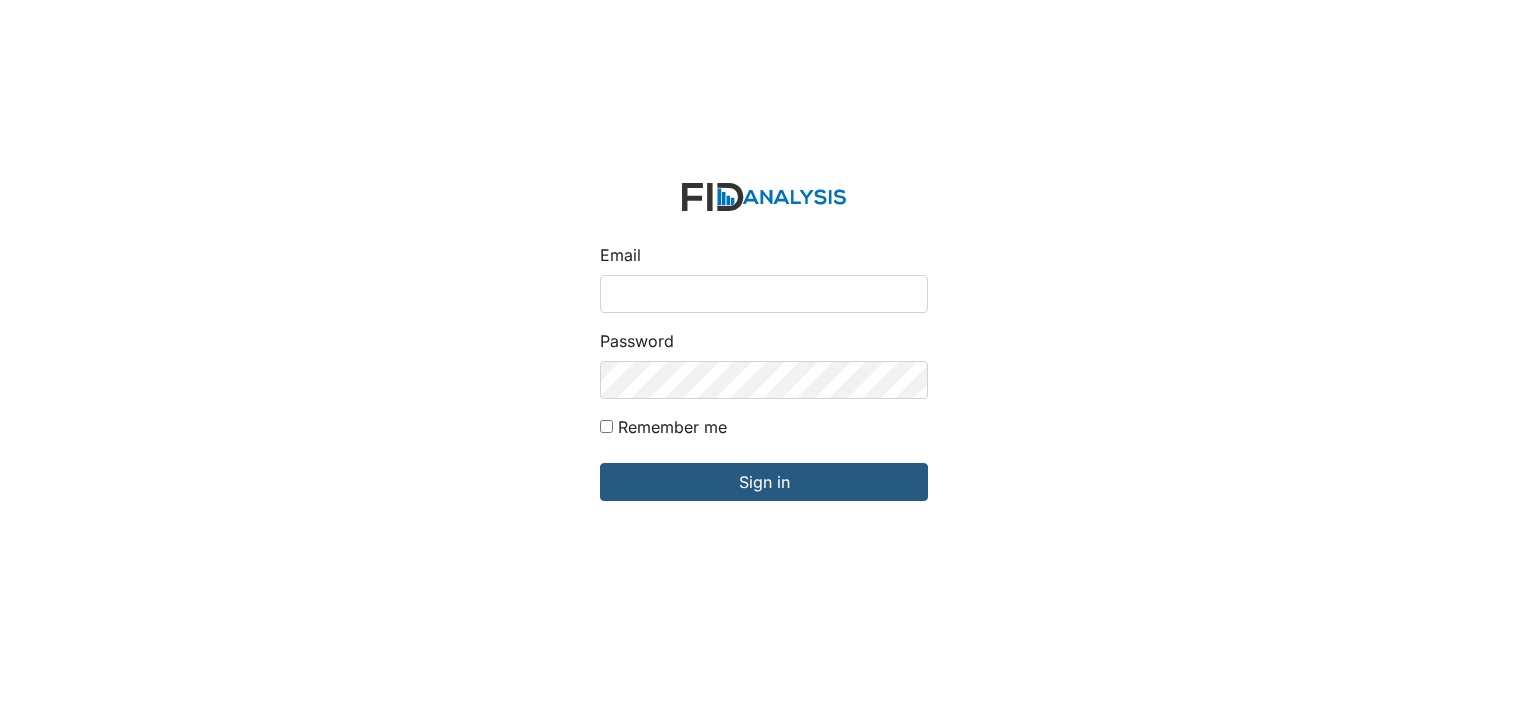 scroll, scrollTop: 0, scrollLeft: 0, axis: both 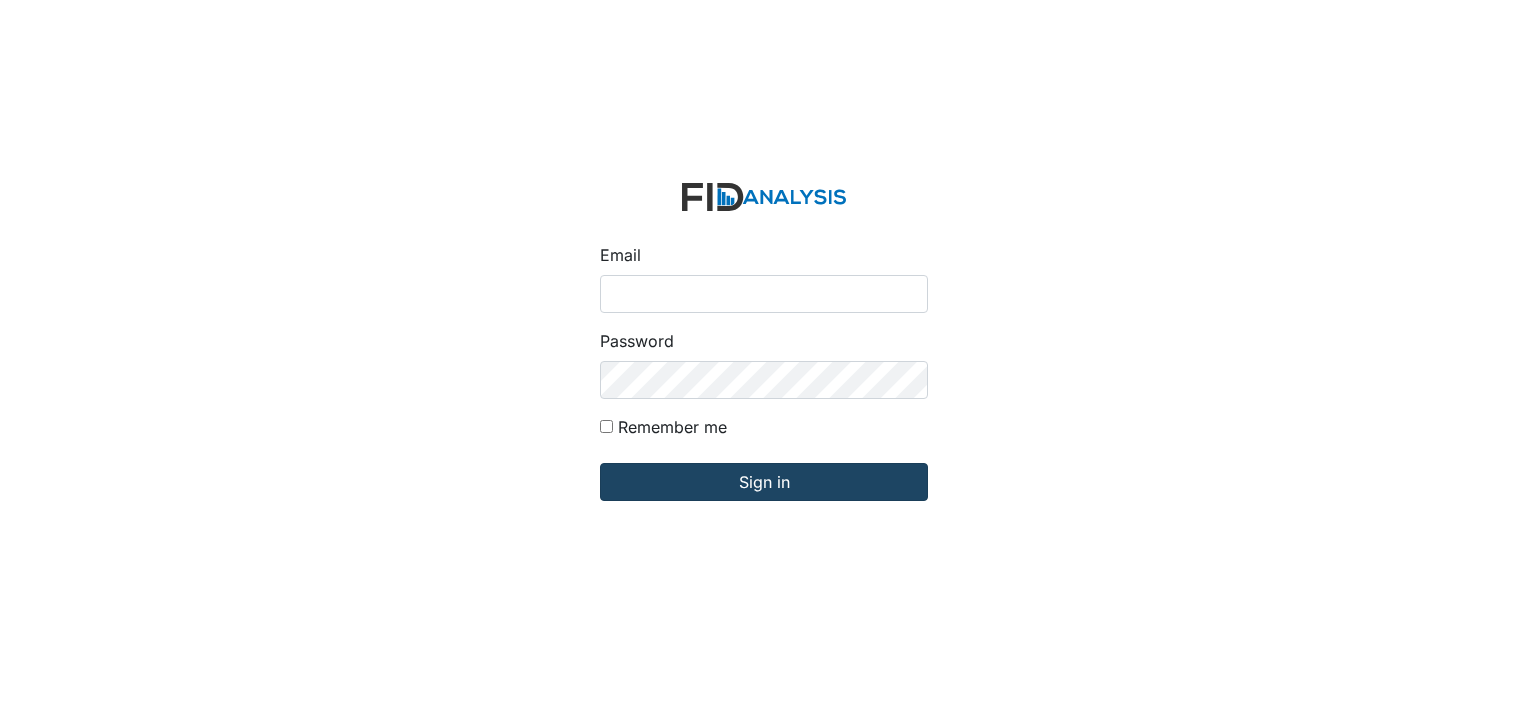 type on "[EMAIL]" 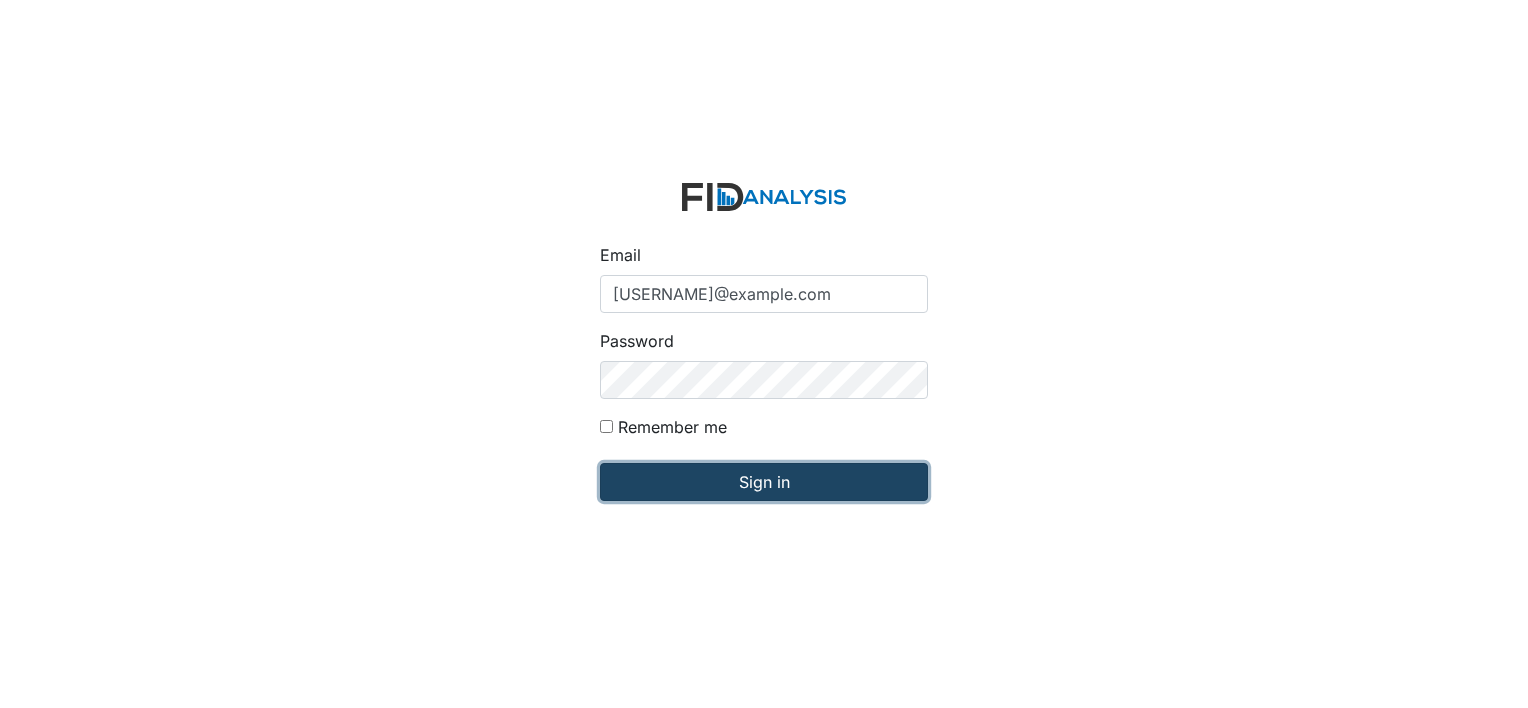 click on "Sign in" at bounding box center (764, 482) 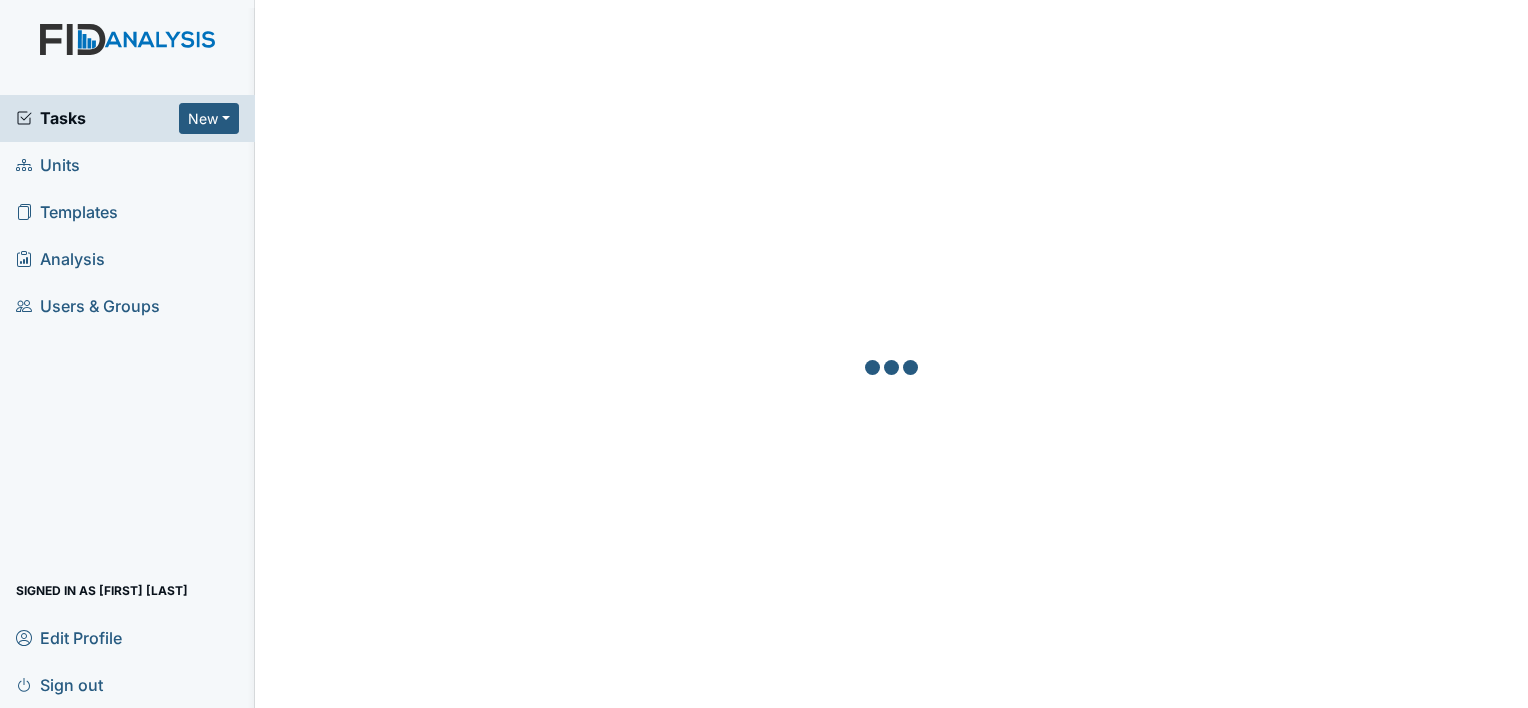 scroll, scrollTop: 0, scrollLeft: 0, axis: both 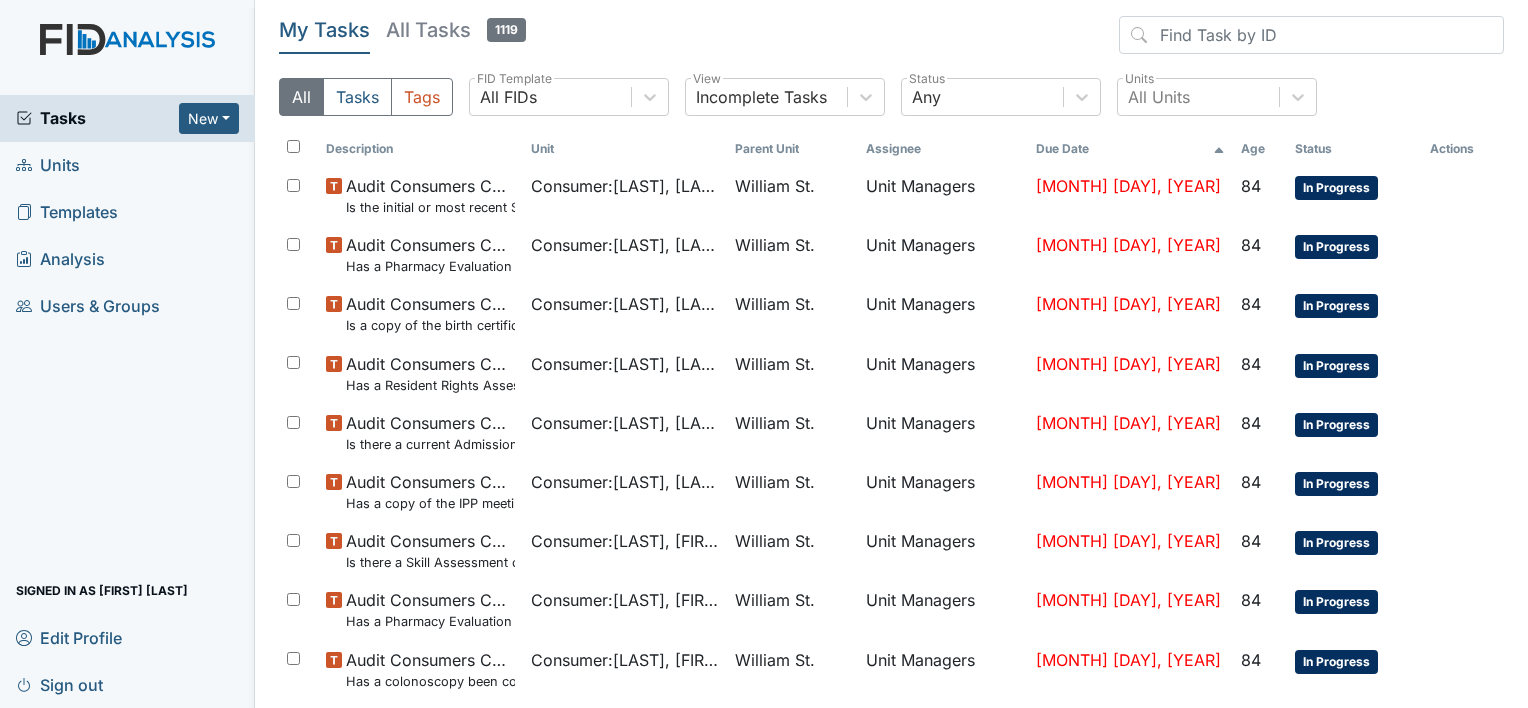 click on "Units" at bounding box center (48, 165) 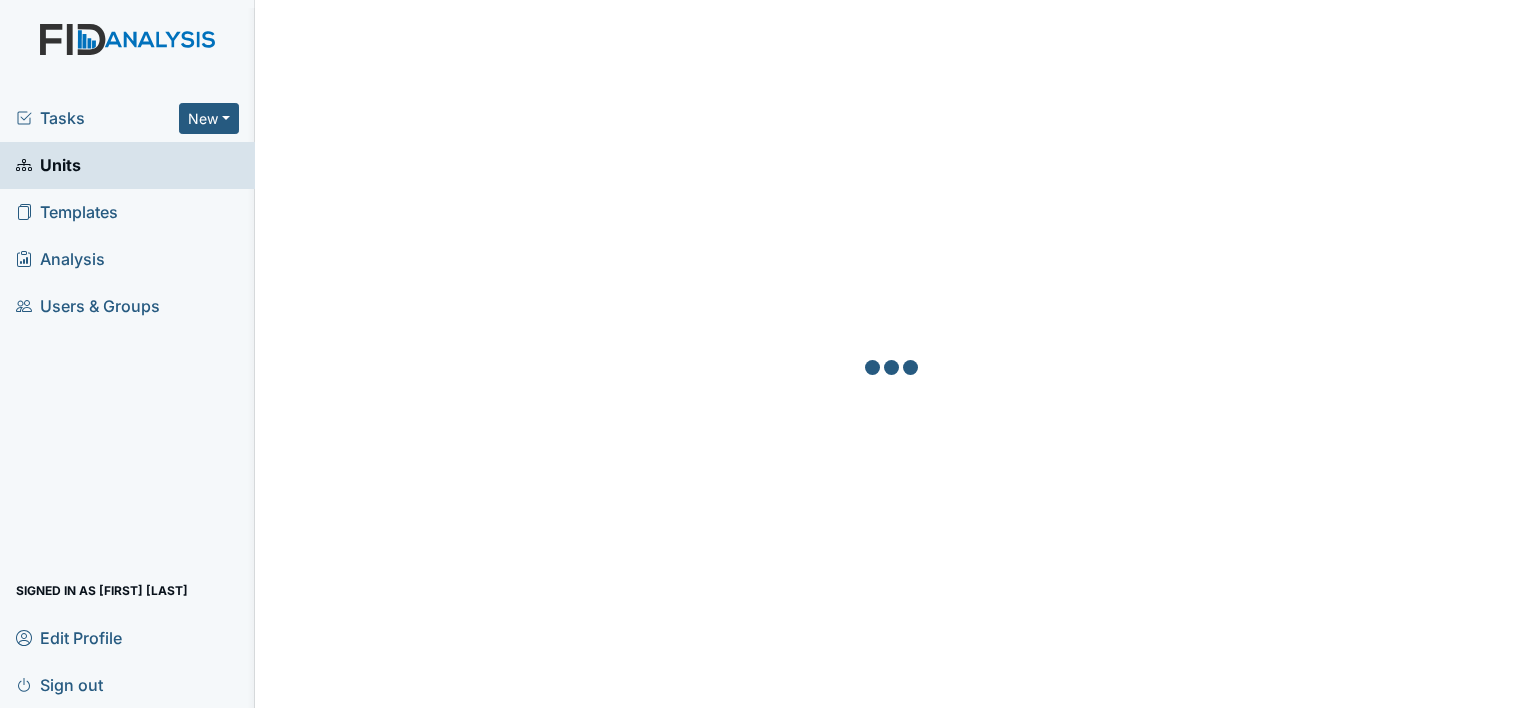 scroll, scrollTop: 0, scrollLeft: 0, axis: both 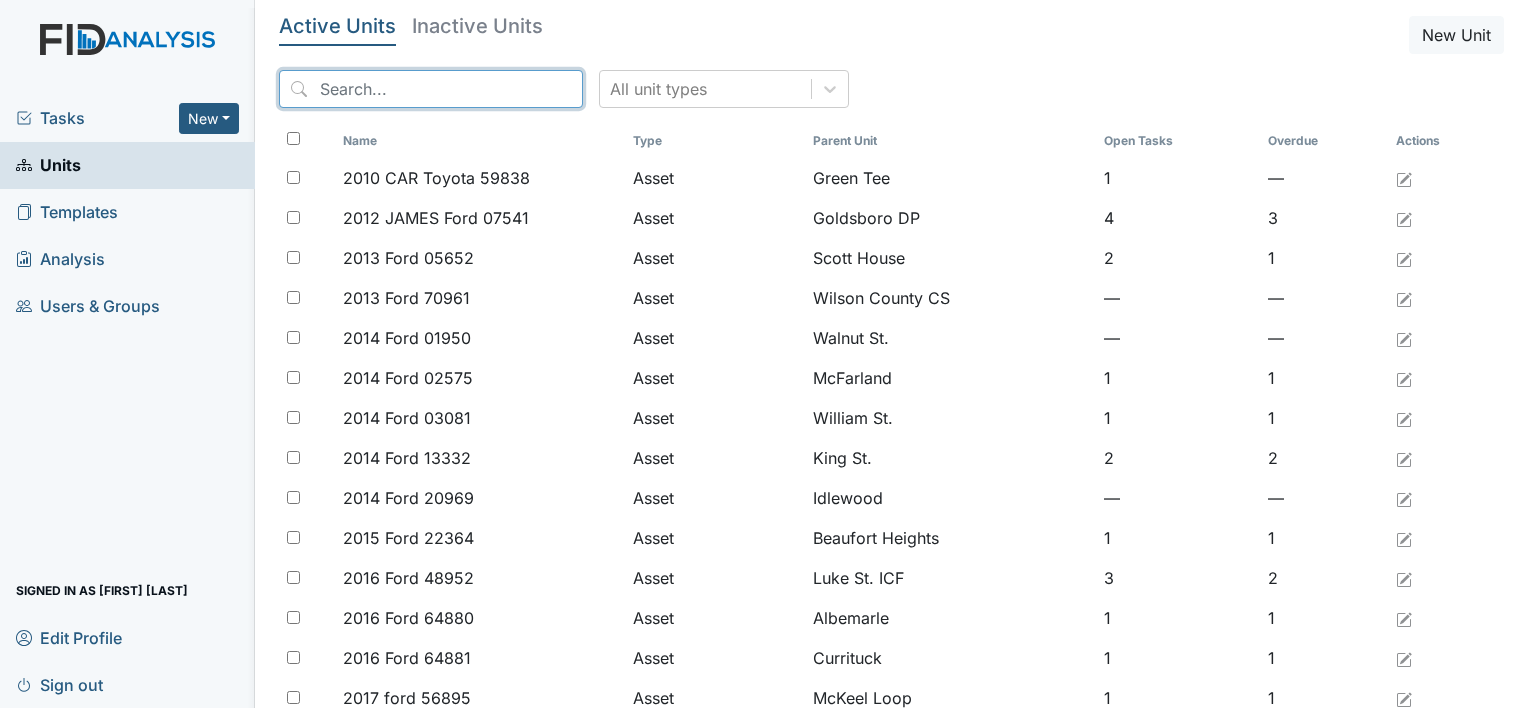 click at bounding box center [431, 89] 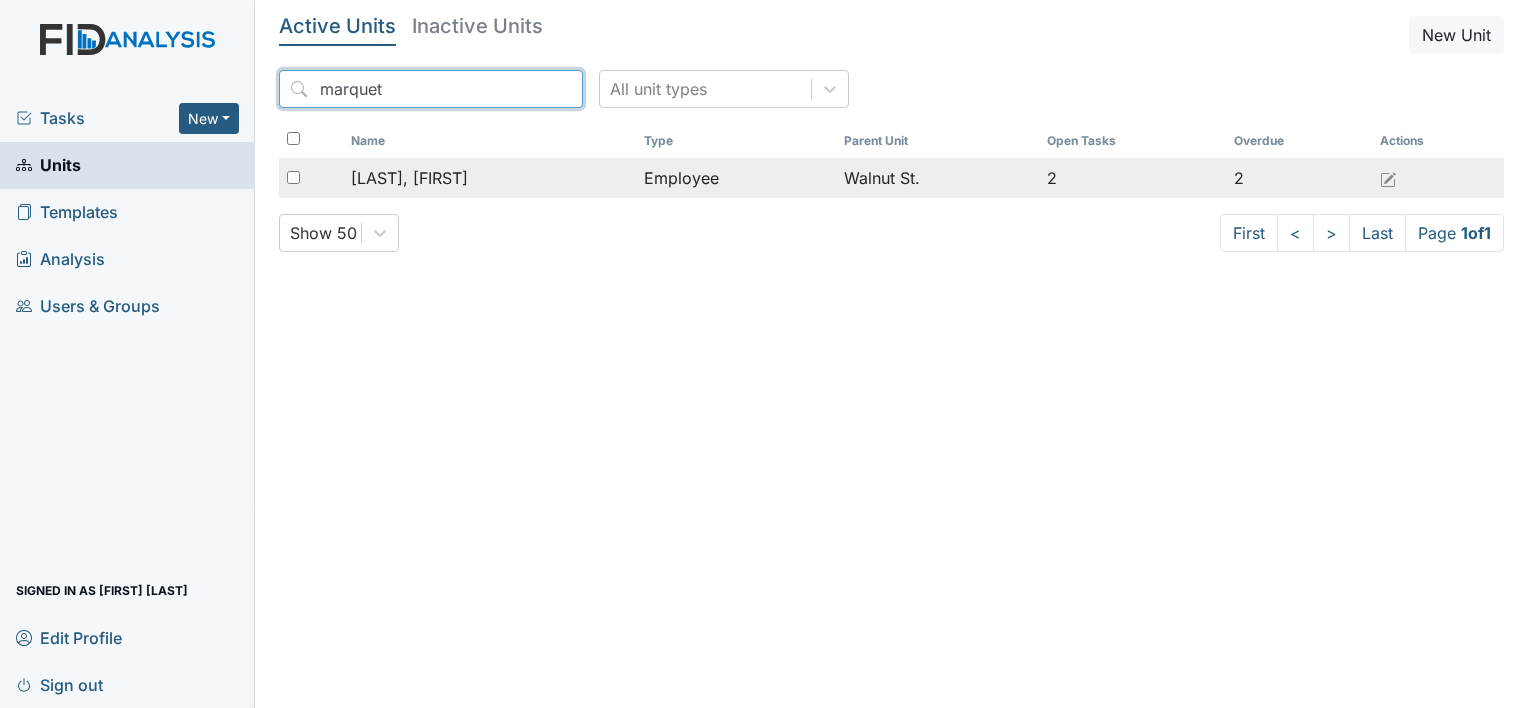 type on "marquet" 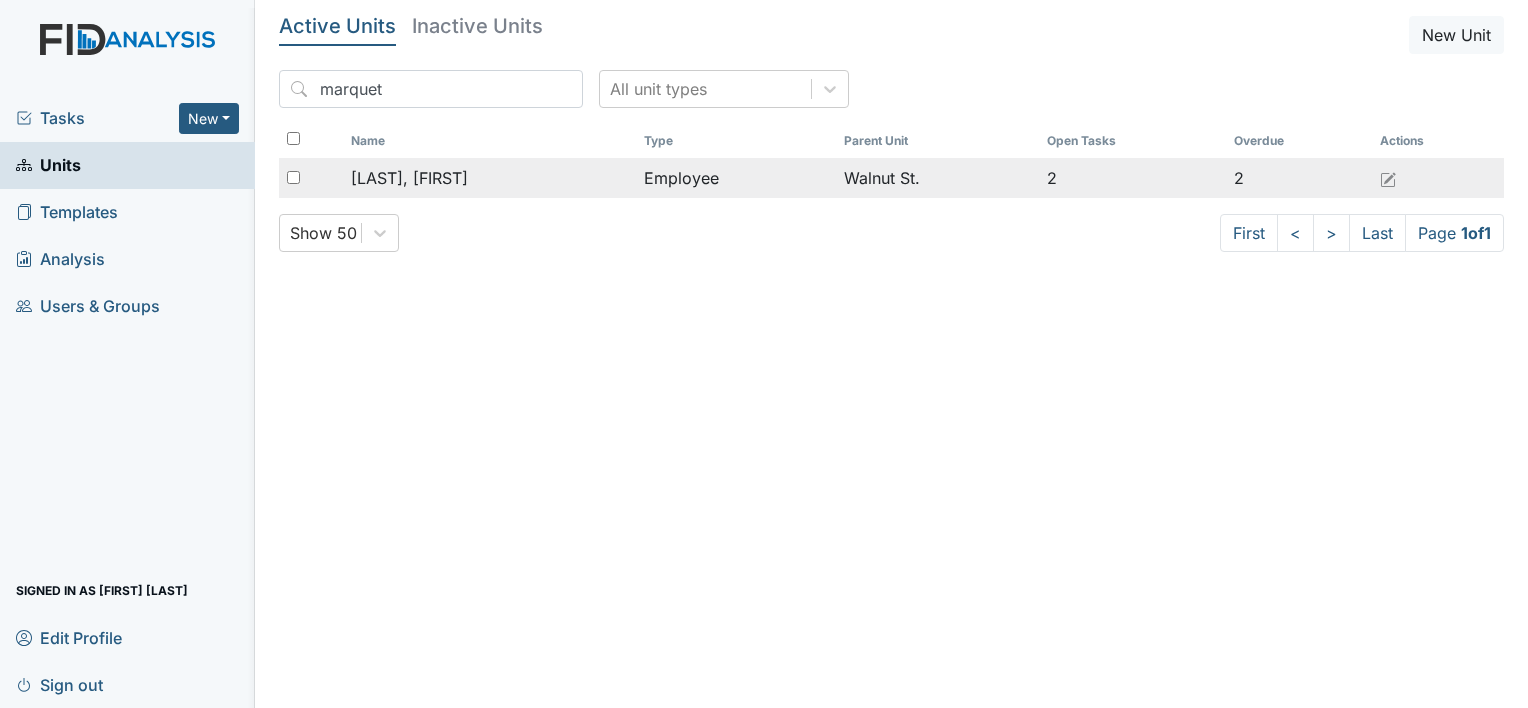 click on "[LAST], [FIRST]" at bounding box center [409, 178] 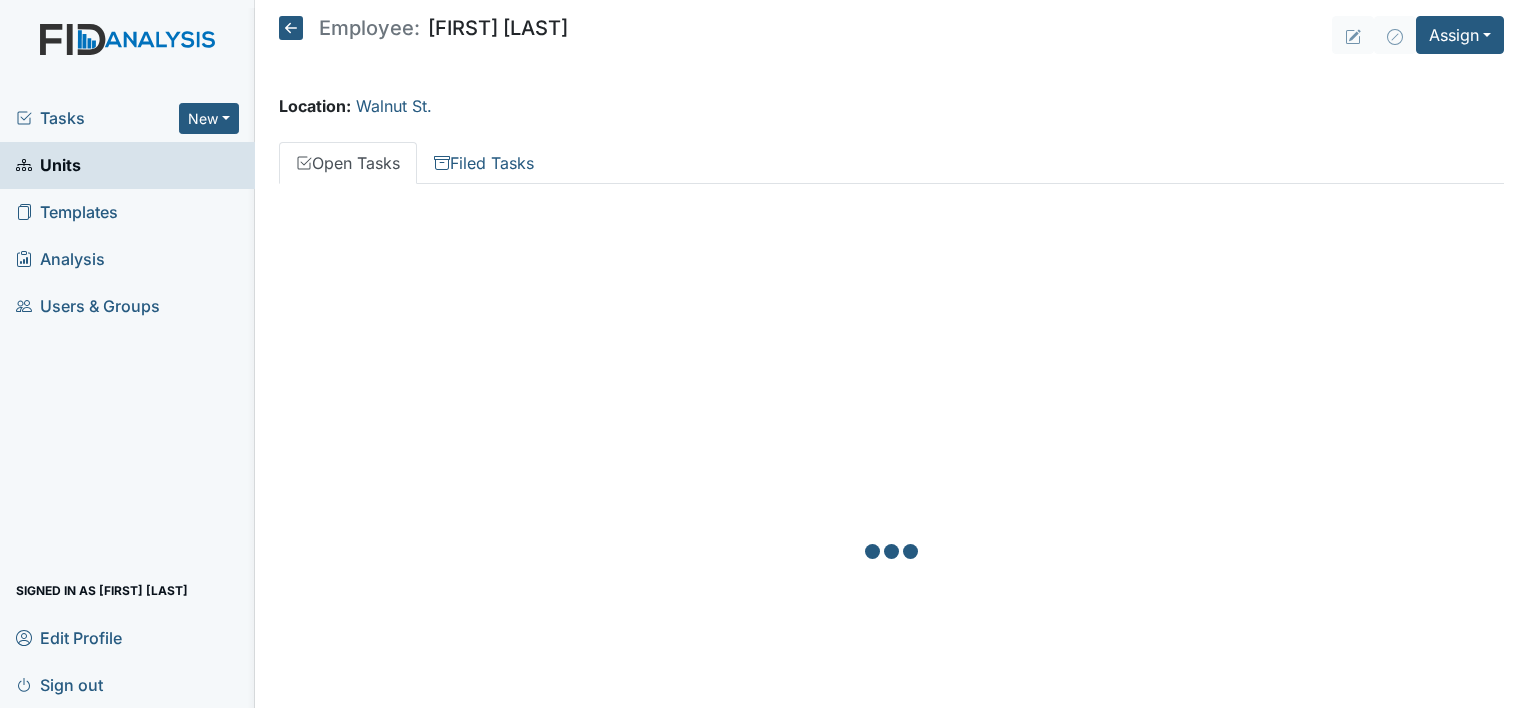 scroll, scrollTop: 0, scrollLeft: 0, axis: both 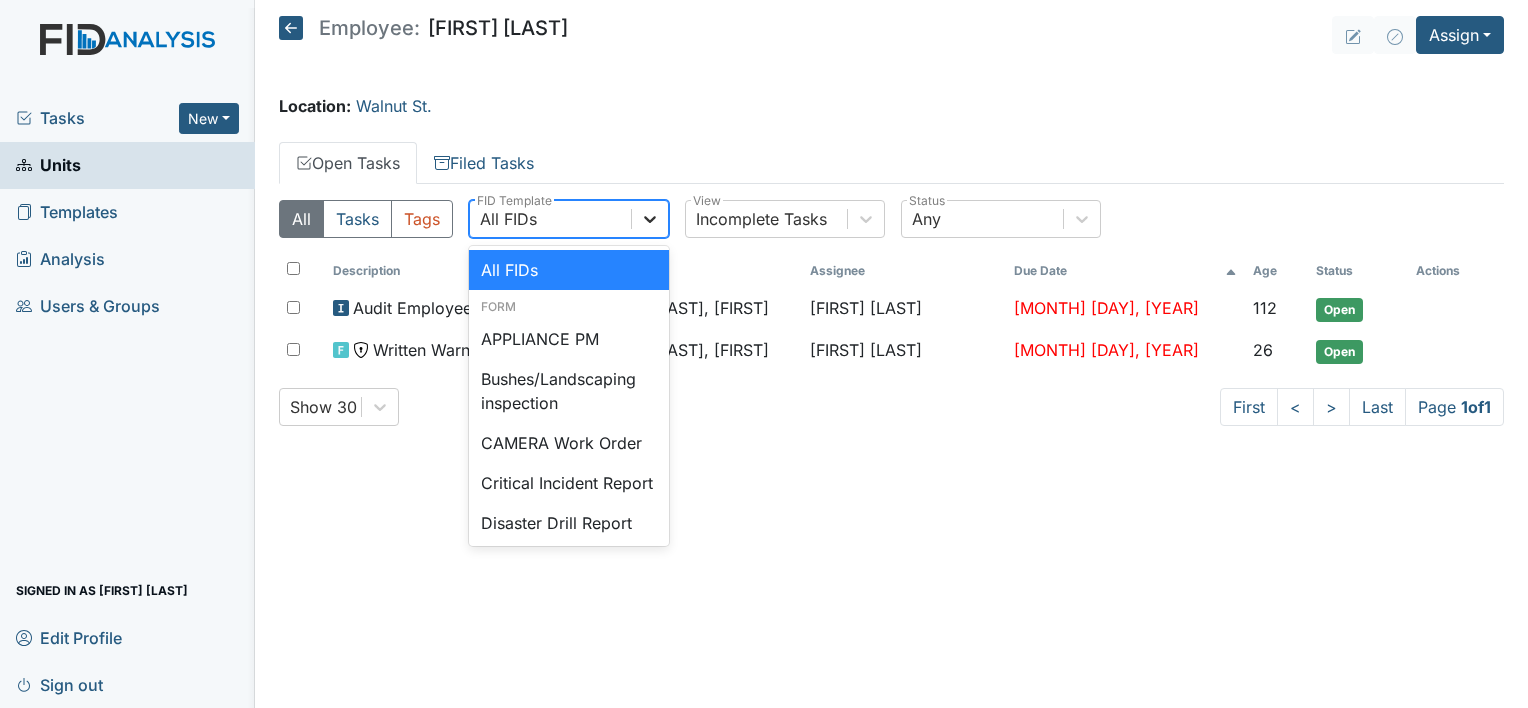 click 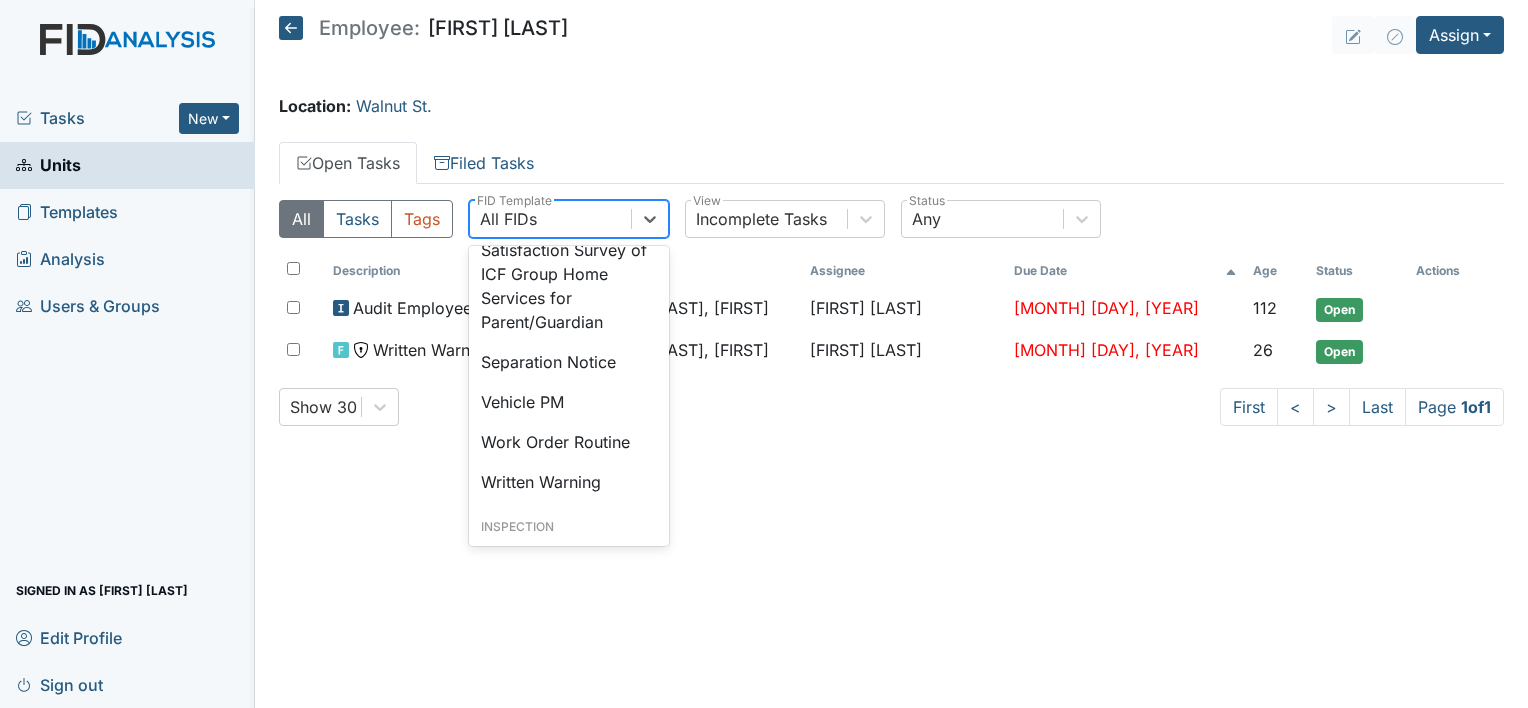 scroll, scrollTop: 840, scrollLeft: 0, axis: vertical 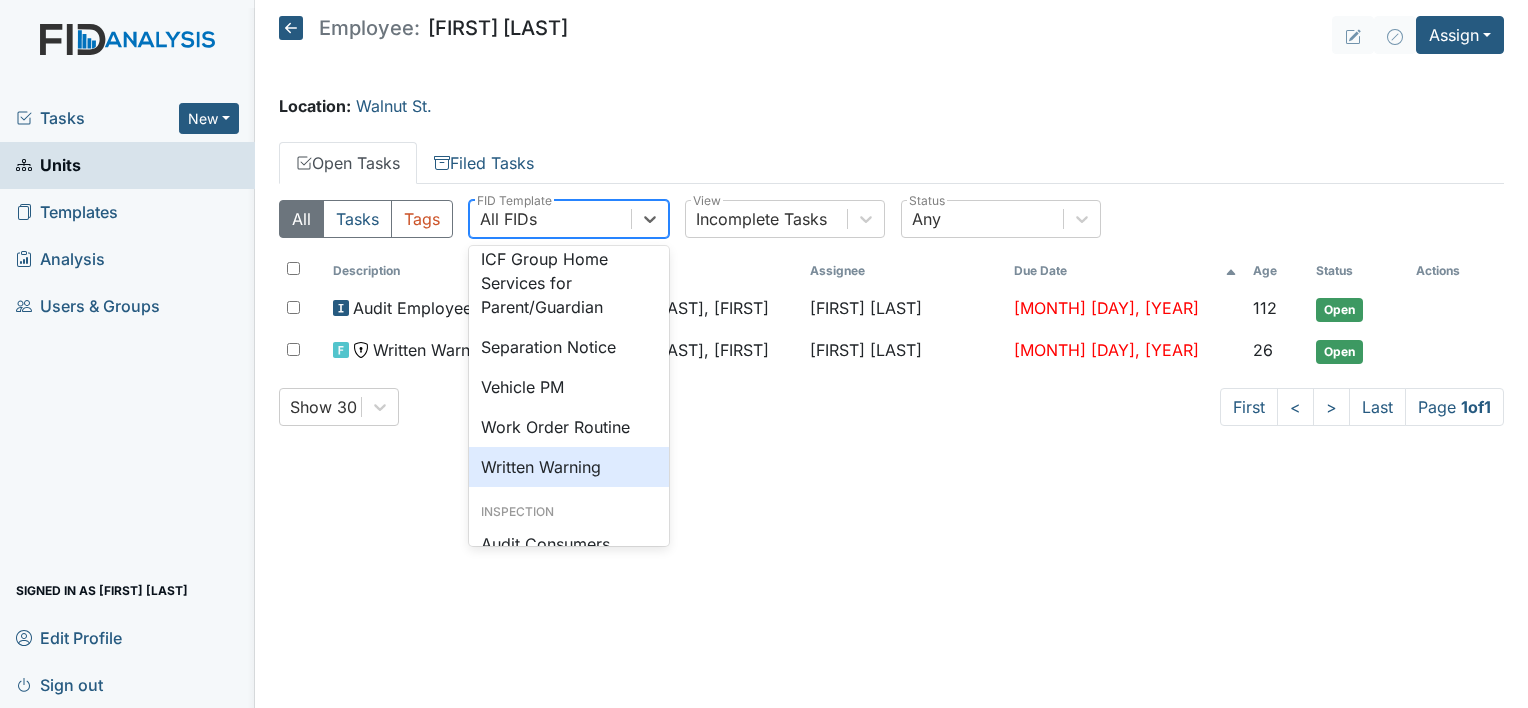 click on "Written Warning" at bounding box center [569, 467] 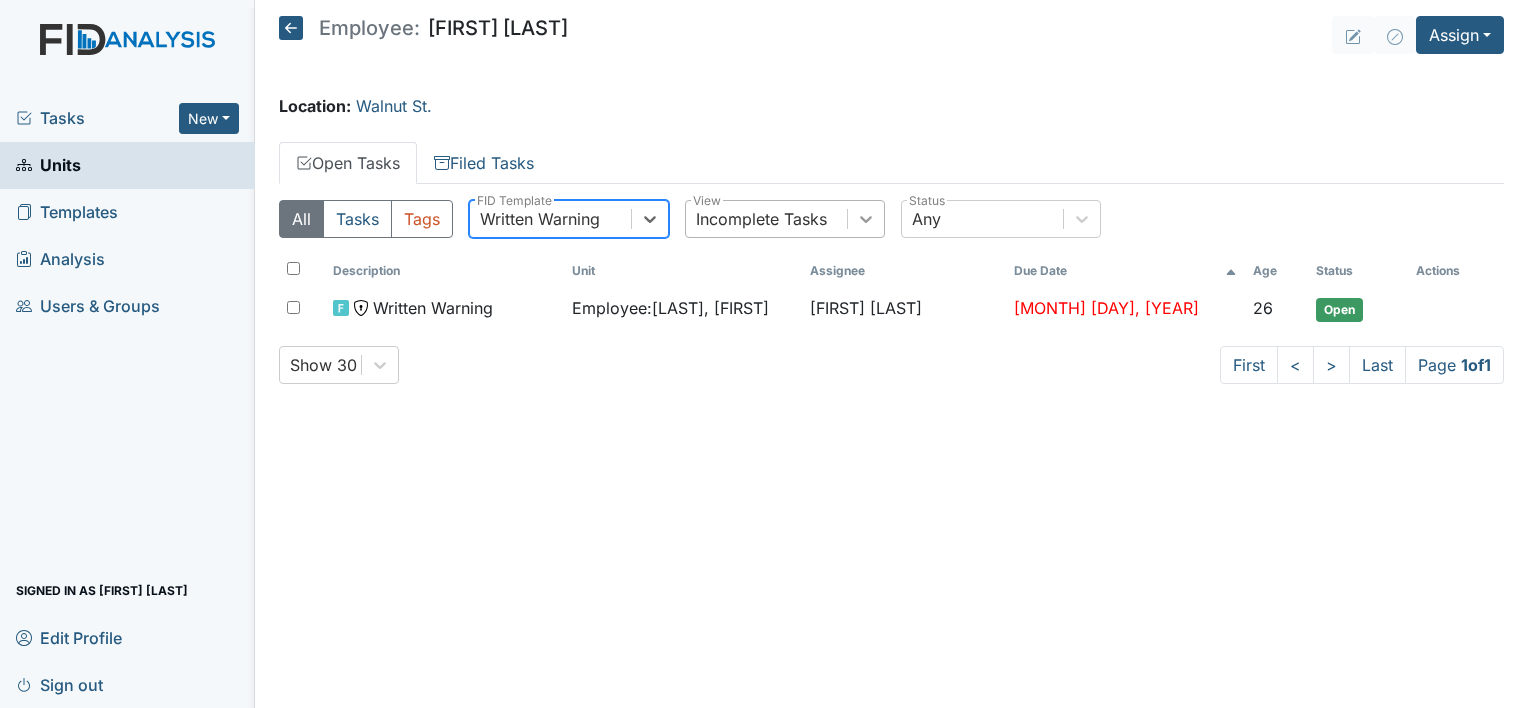 click at bounding box center (866, 219) 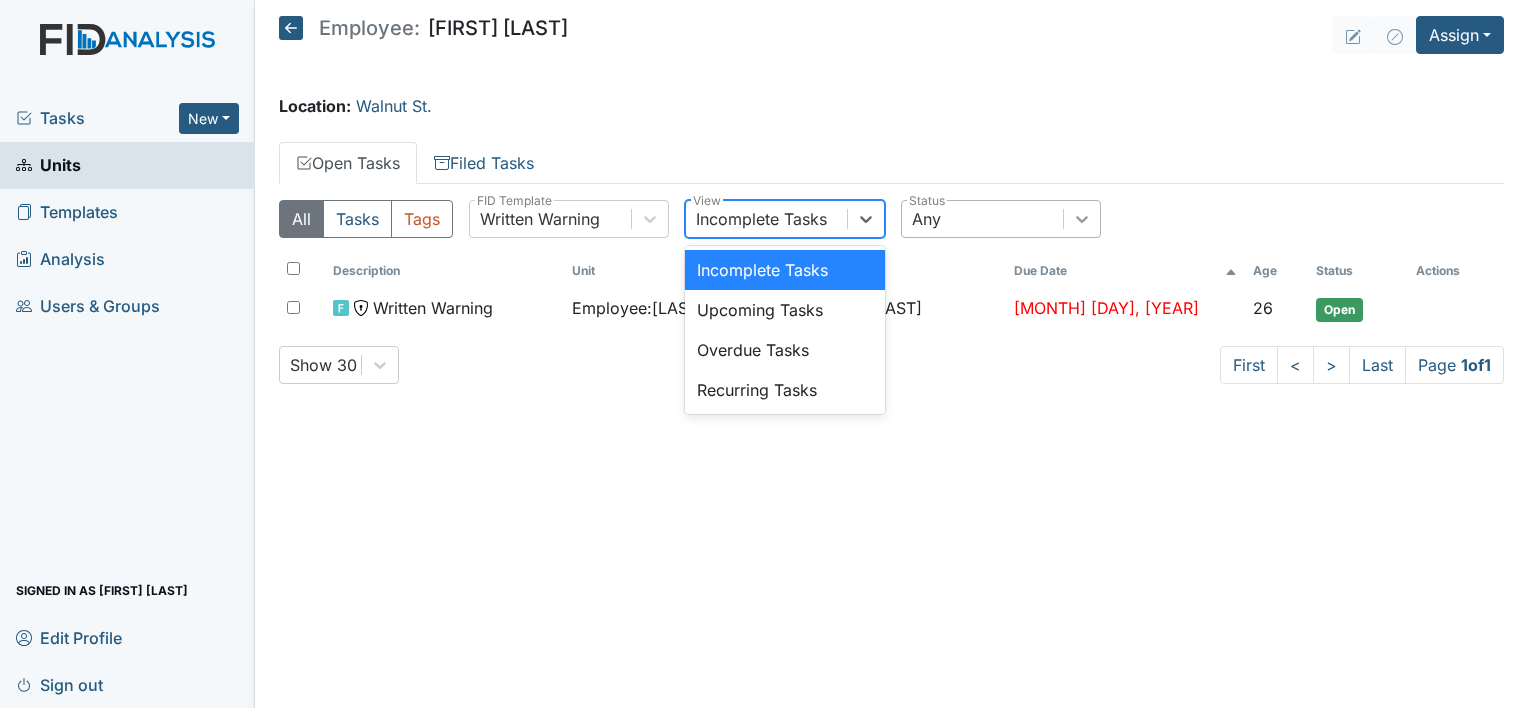 click 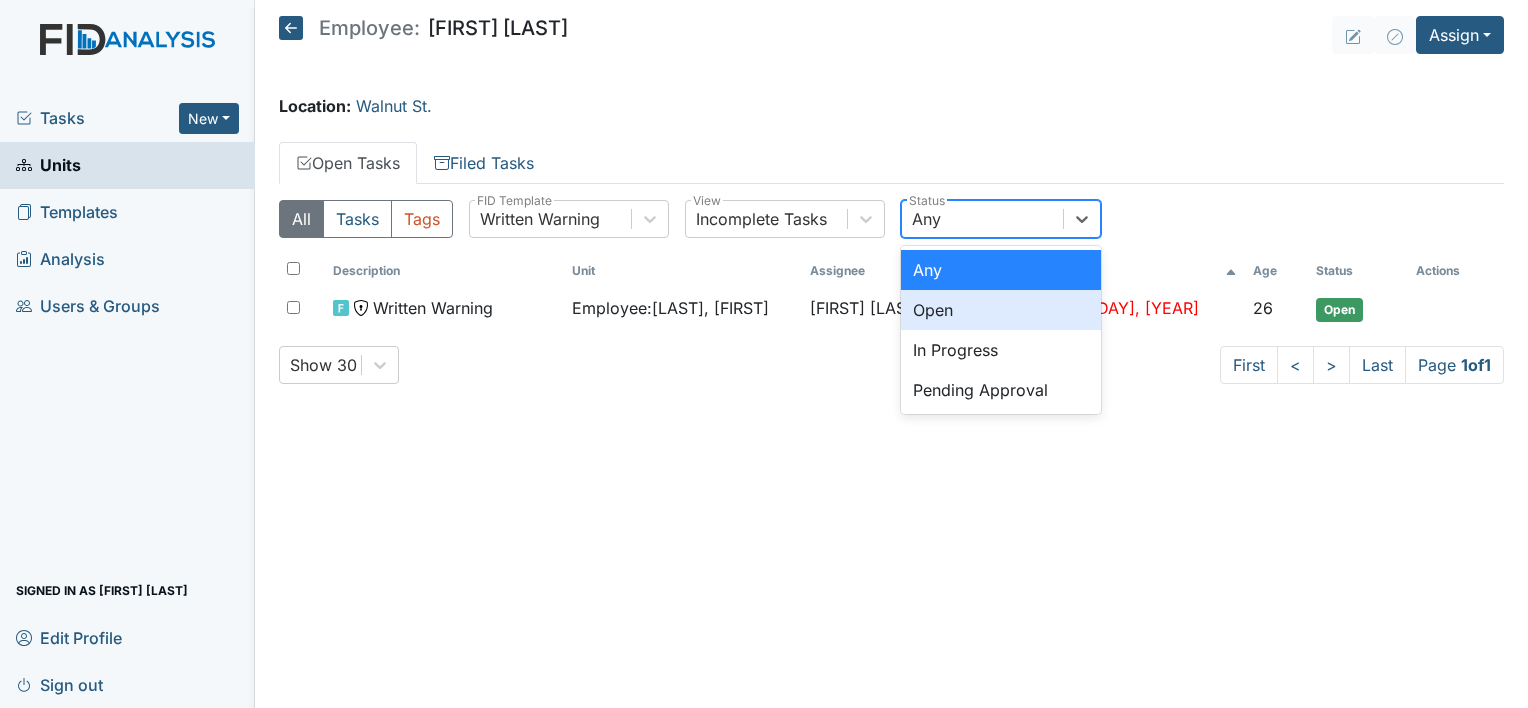click on "Open" at bounding box center (1001, 310) 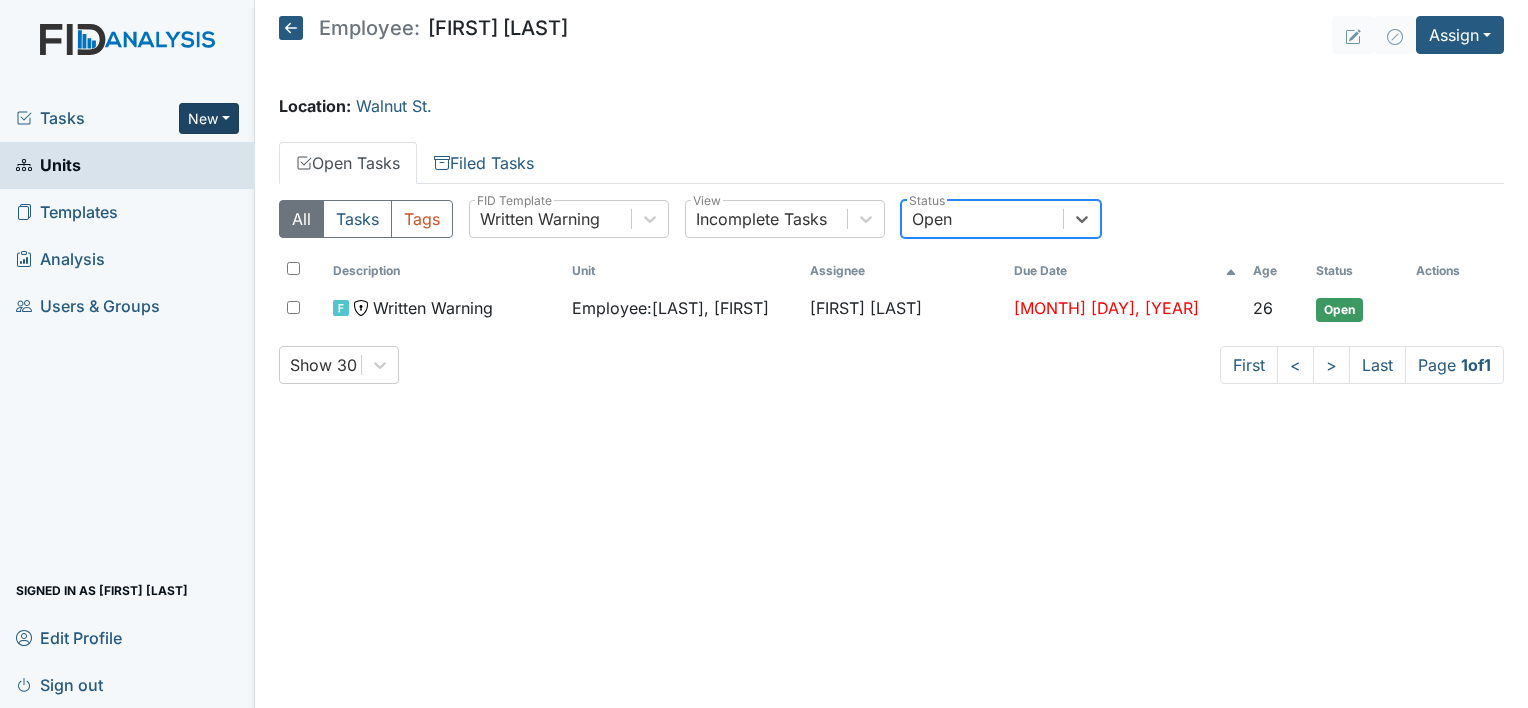 click on "New" at bounding box center (209, 118) 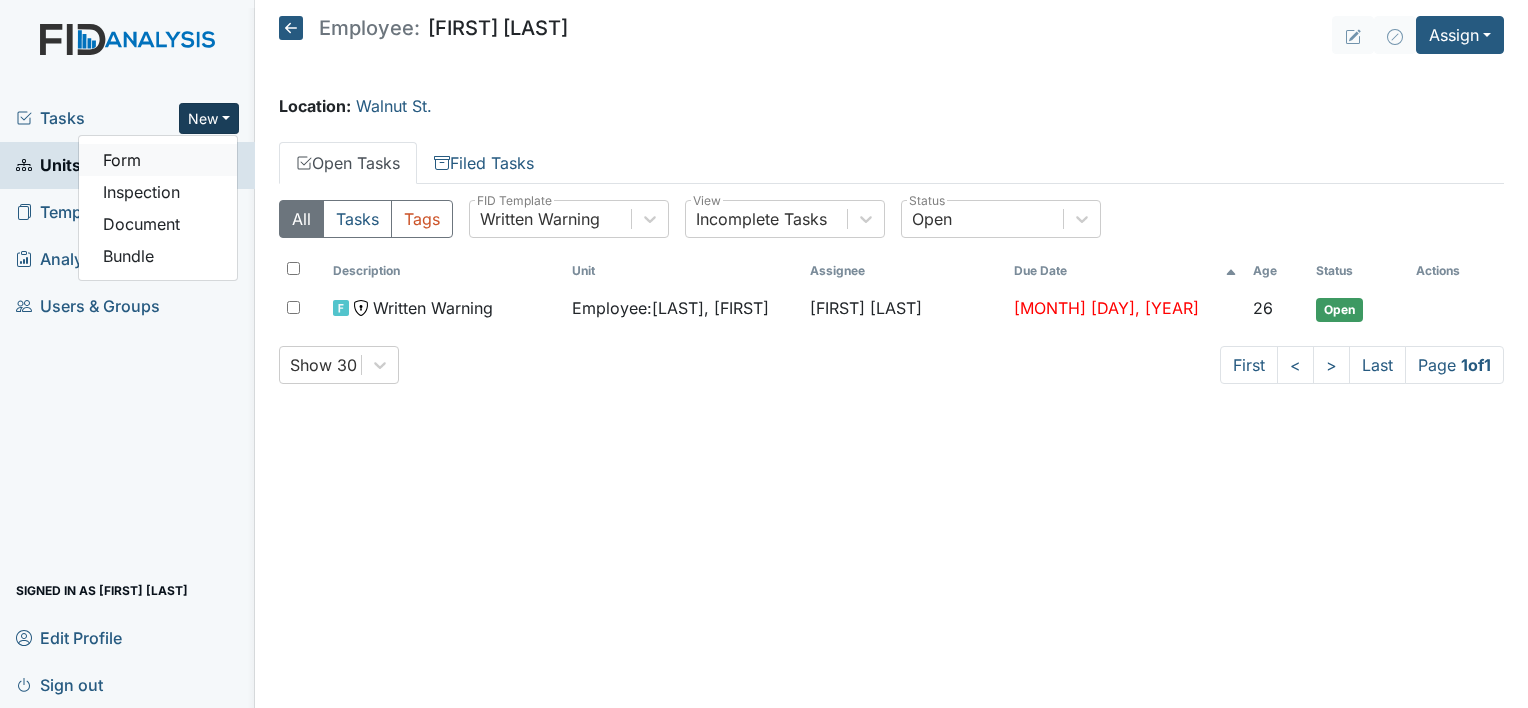 click on "Form" at bounding box center (158, 160) 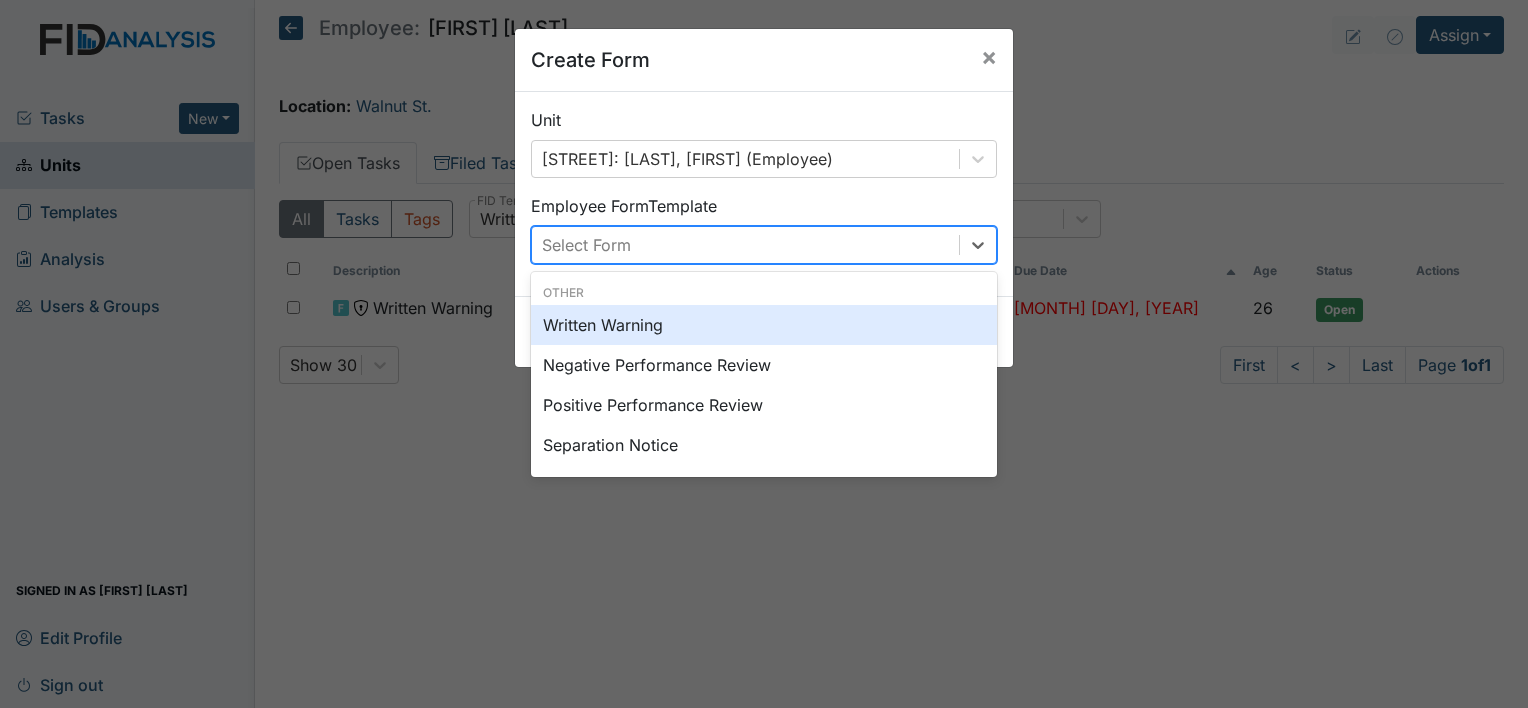 click on "Select Form" at bounding box center (586, 245) 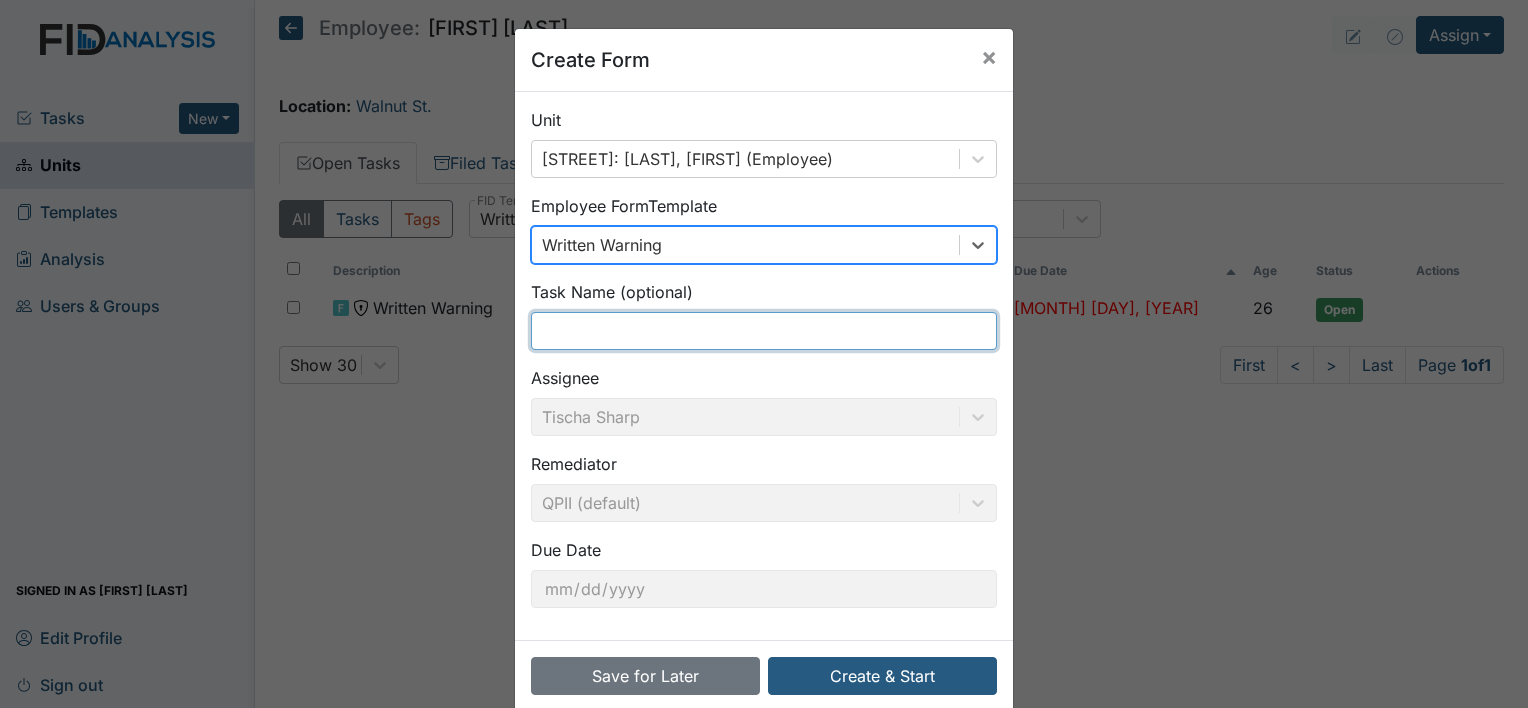 click at bounding box center (764, 331) 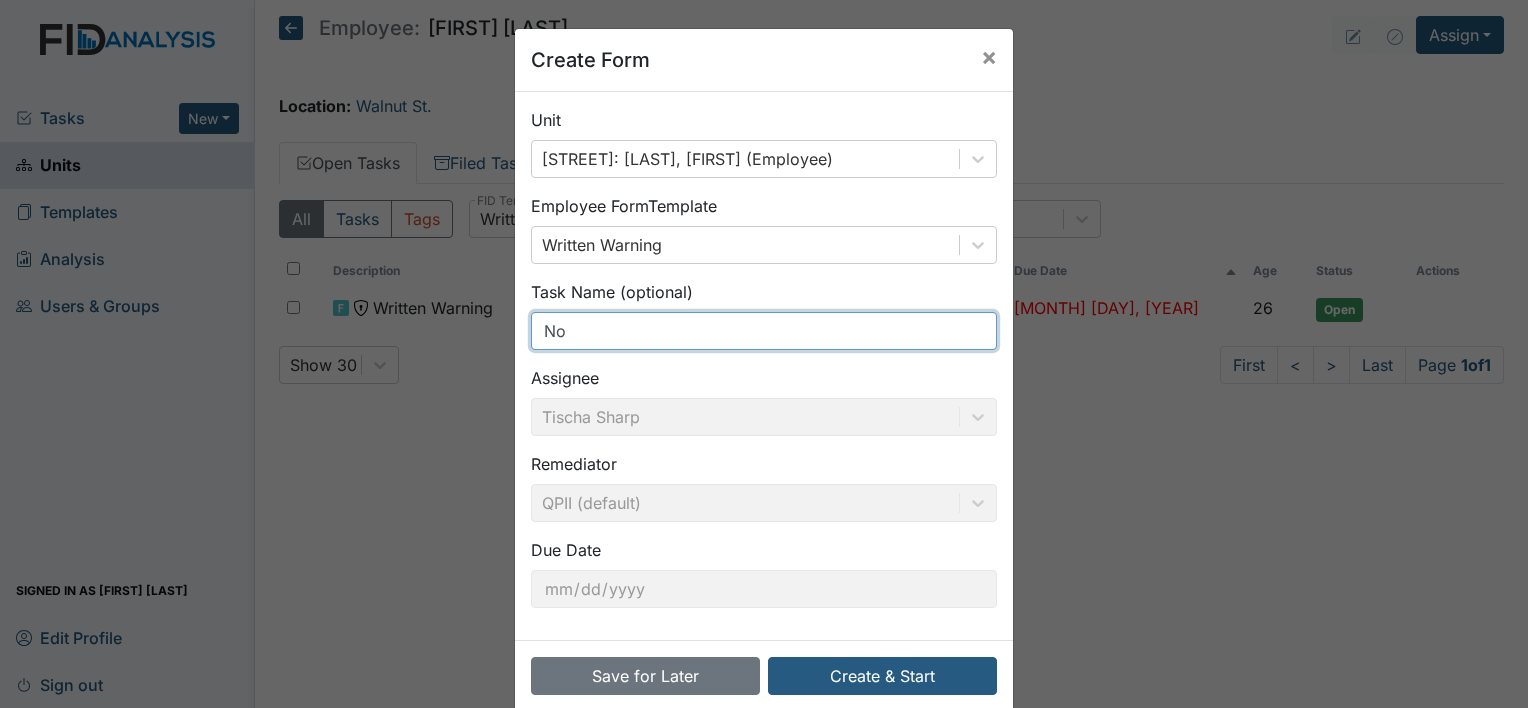 type on "no call no show" 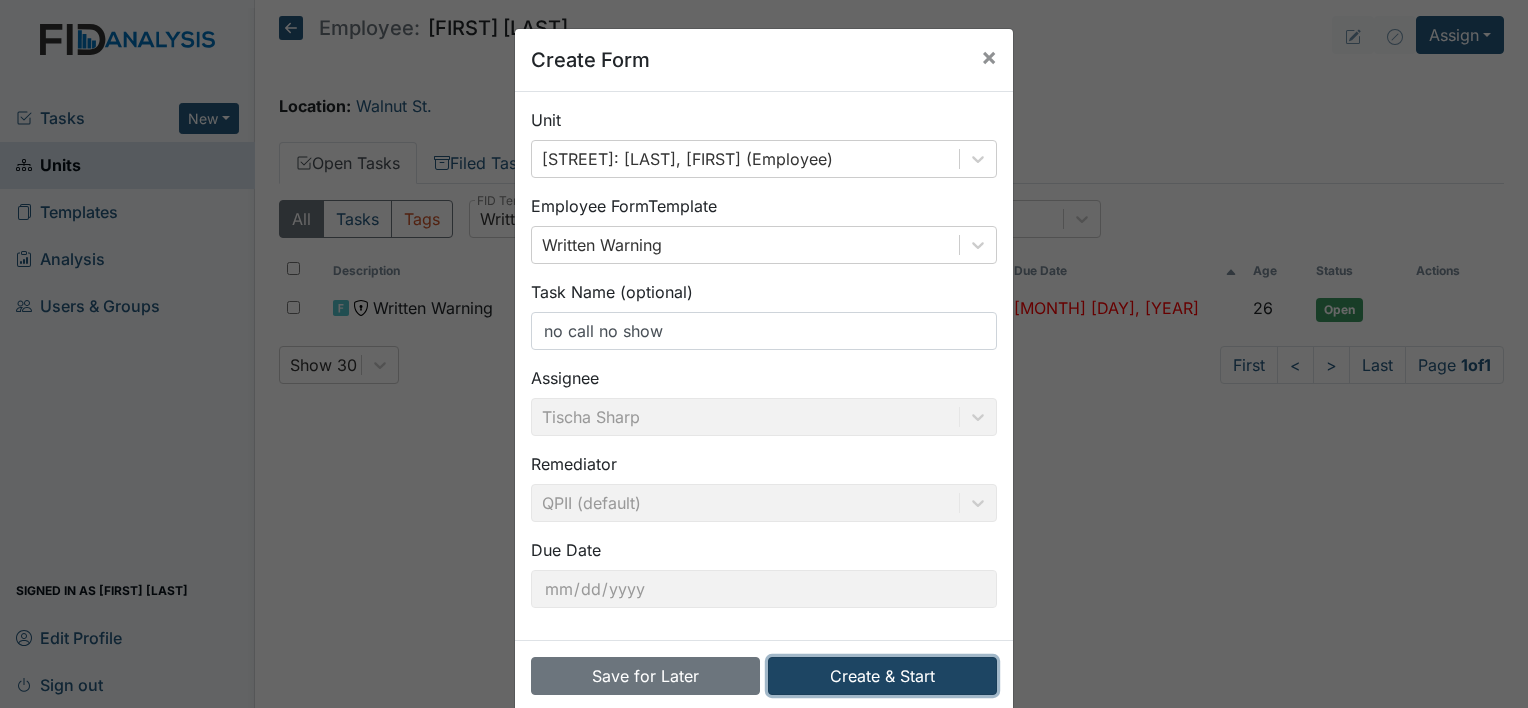 click on "Create & Start" at bounding box center [882, 676] 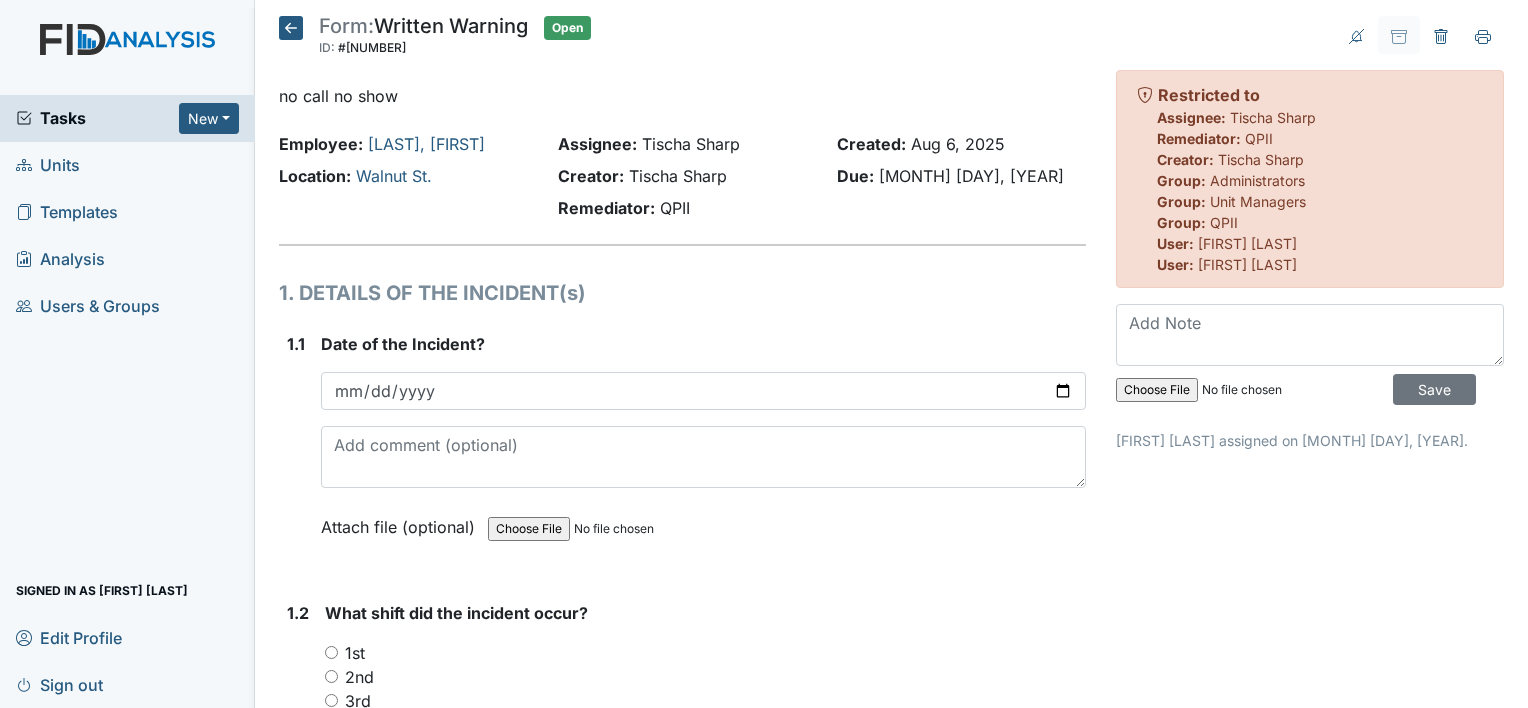 scroll, scrollTop: 0, scrollLeft: 0, axis: both 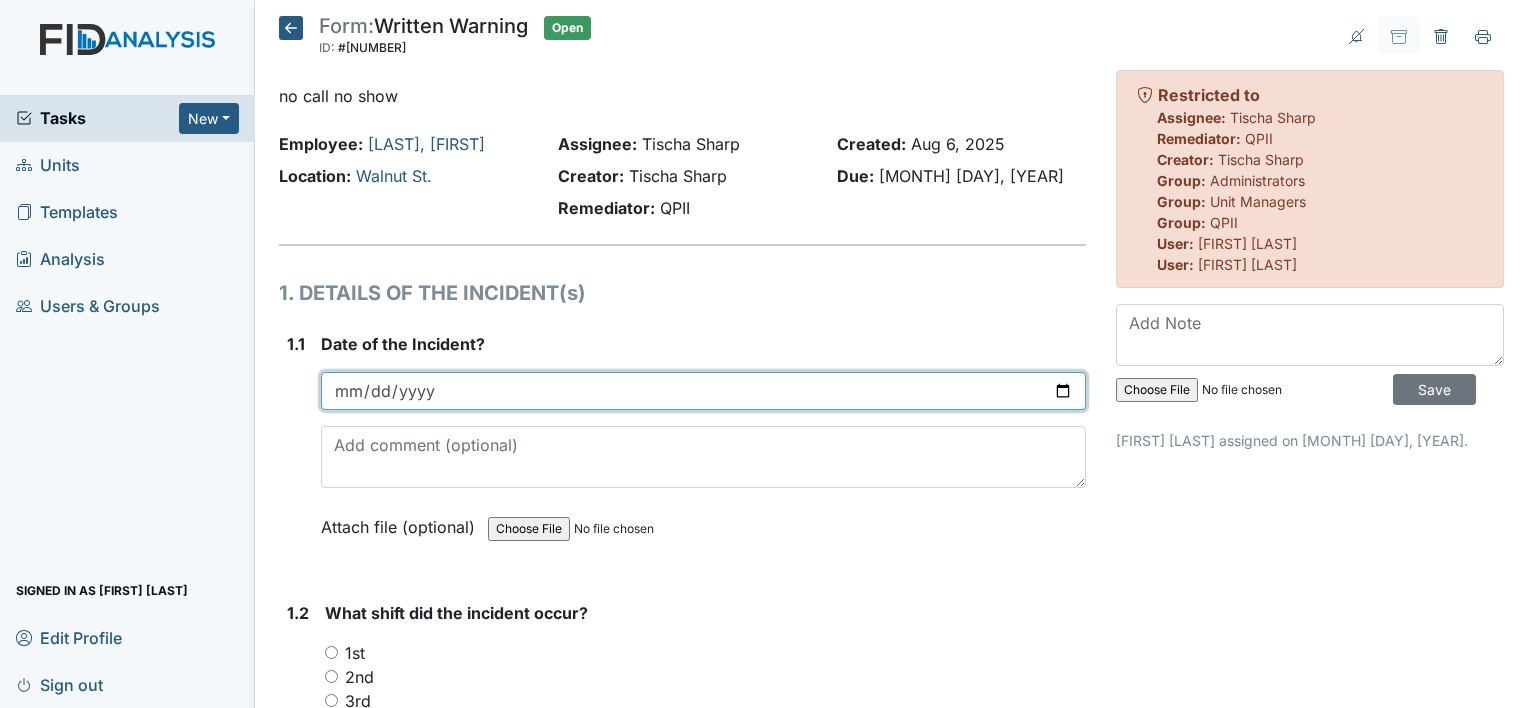 click at bounding box center [703, 391] 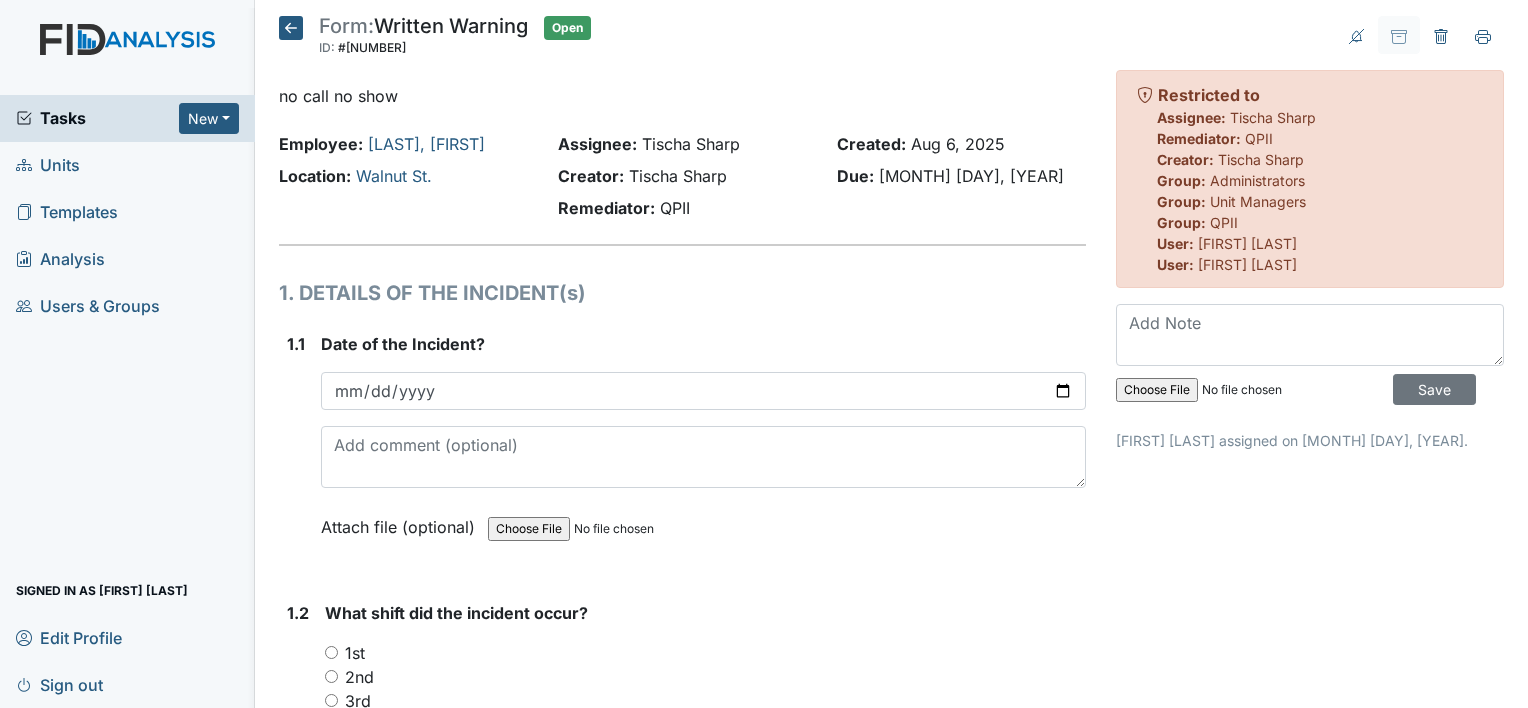 click at bounding box center (624, 529) 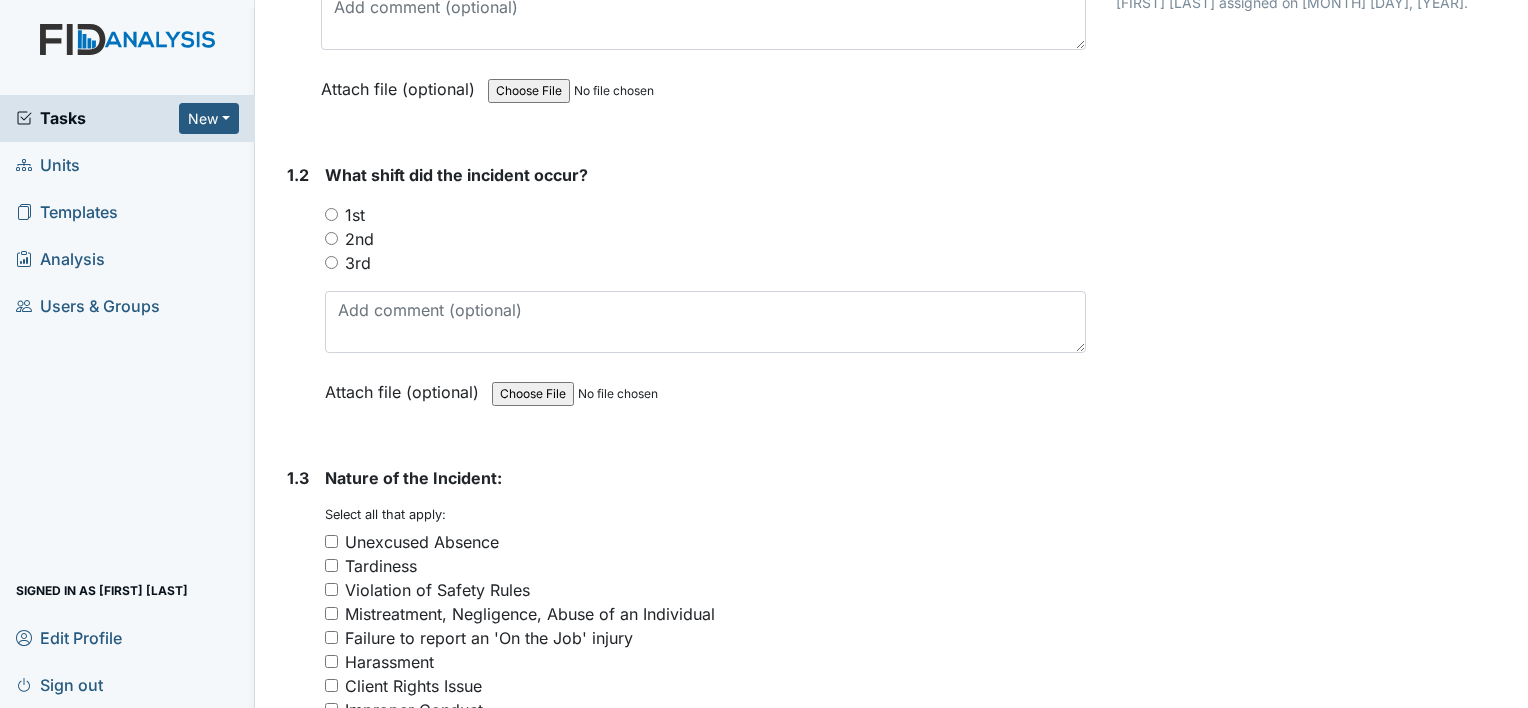 scroll, scrollTop: 448, scrollLeft: 0, axis: vertical 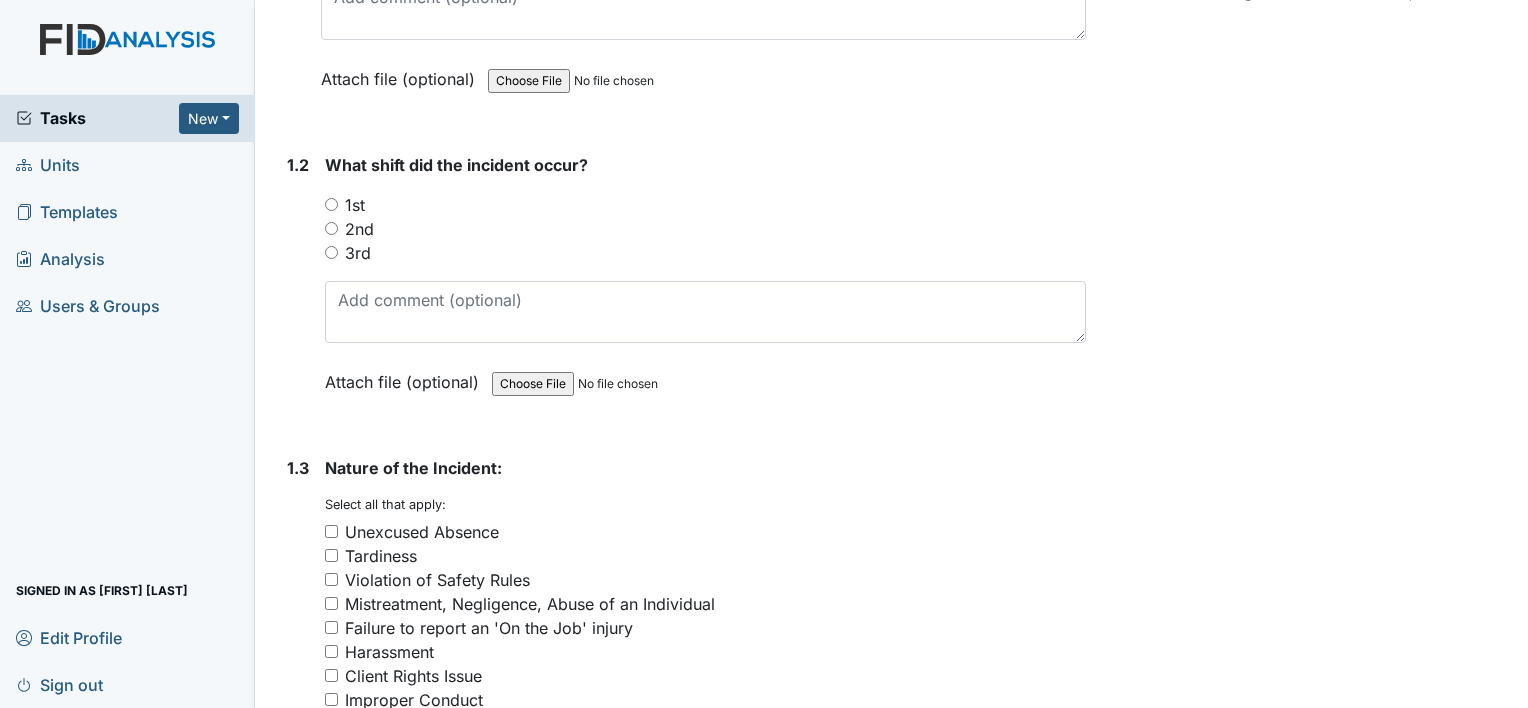 click on "1st" at bounding box center (331, 204) 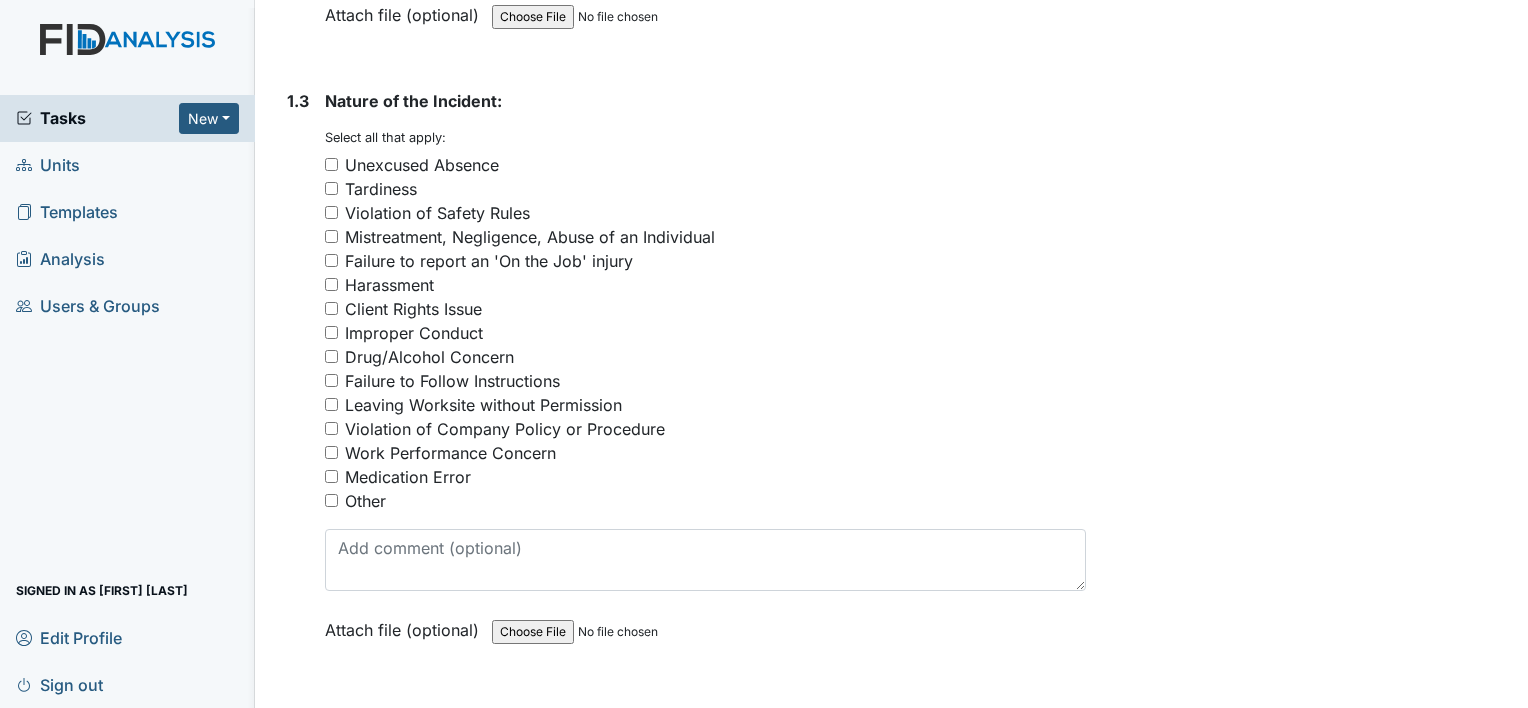 scroll, scrollTop: 816, scrollLeft: 0, axis: vertical 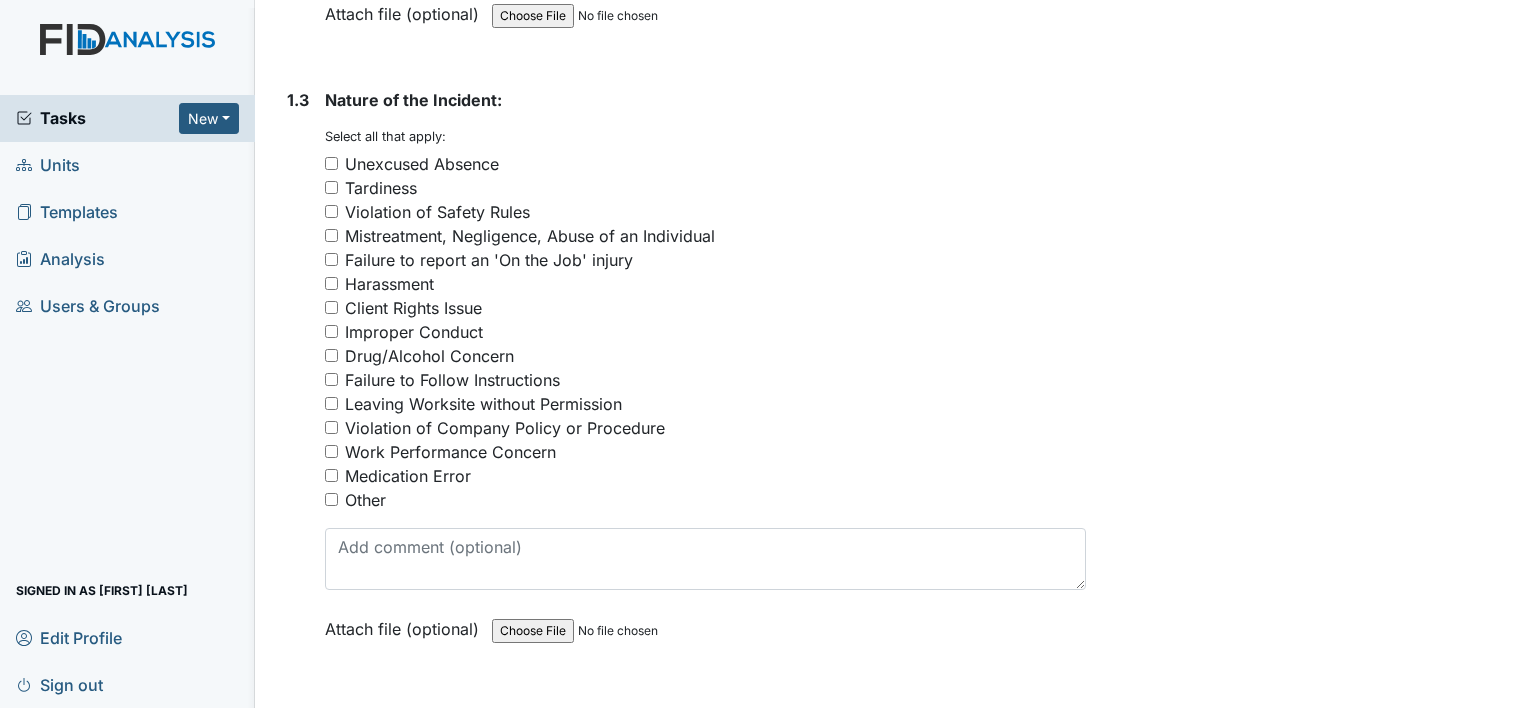 click on "Other" at bounding box center (331, 499) 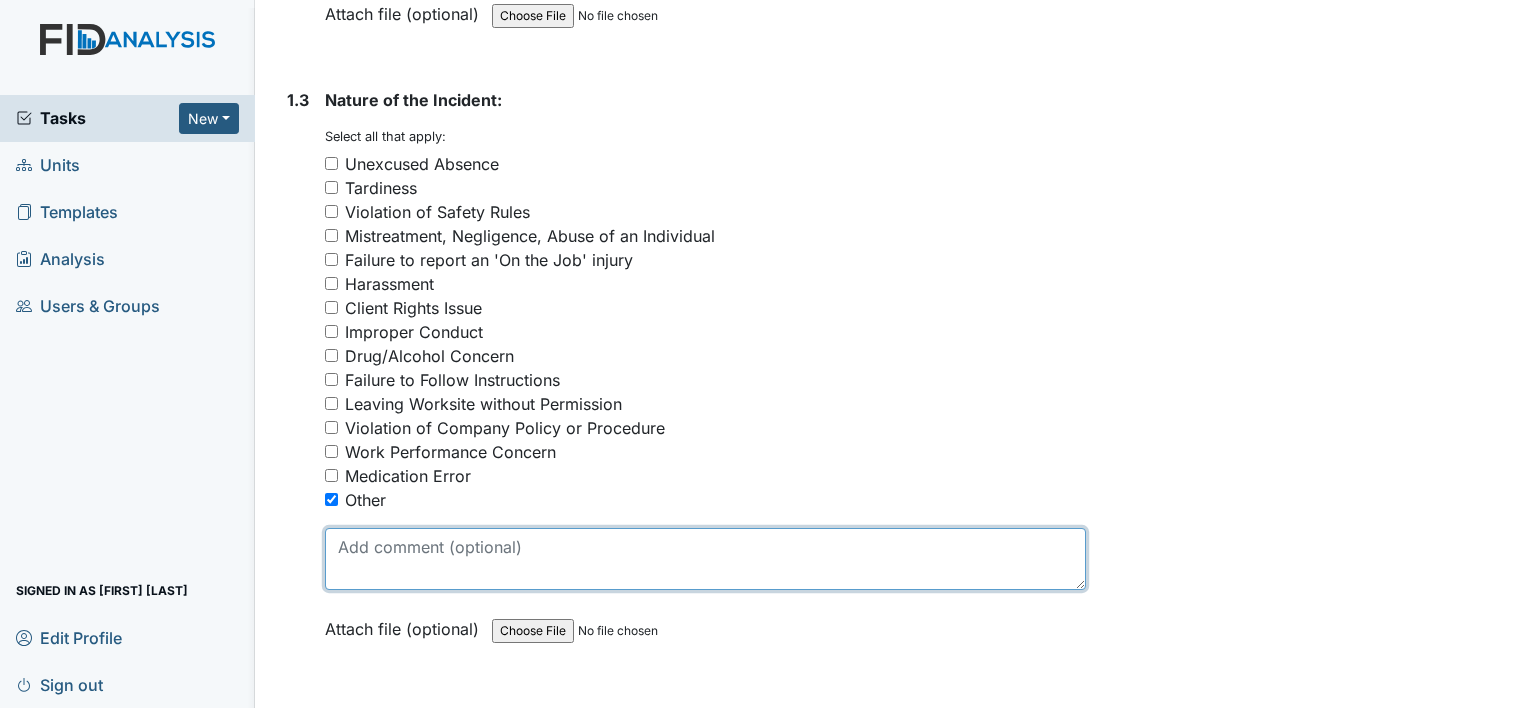 click at bounding box center (705, 559) 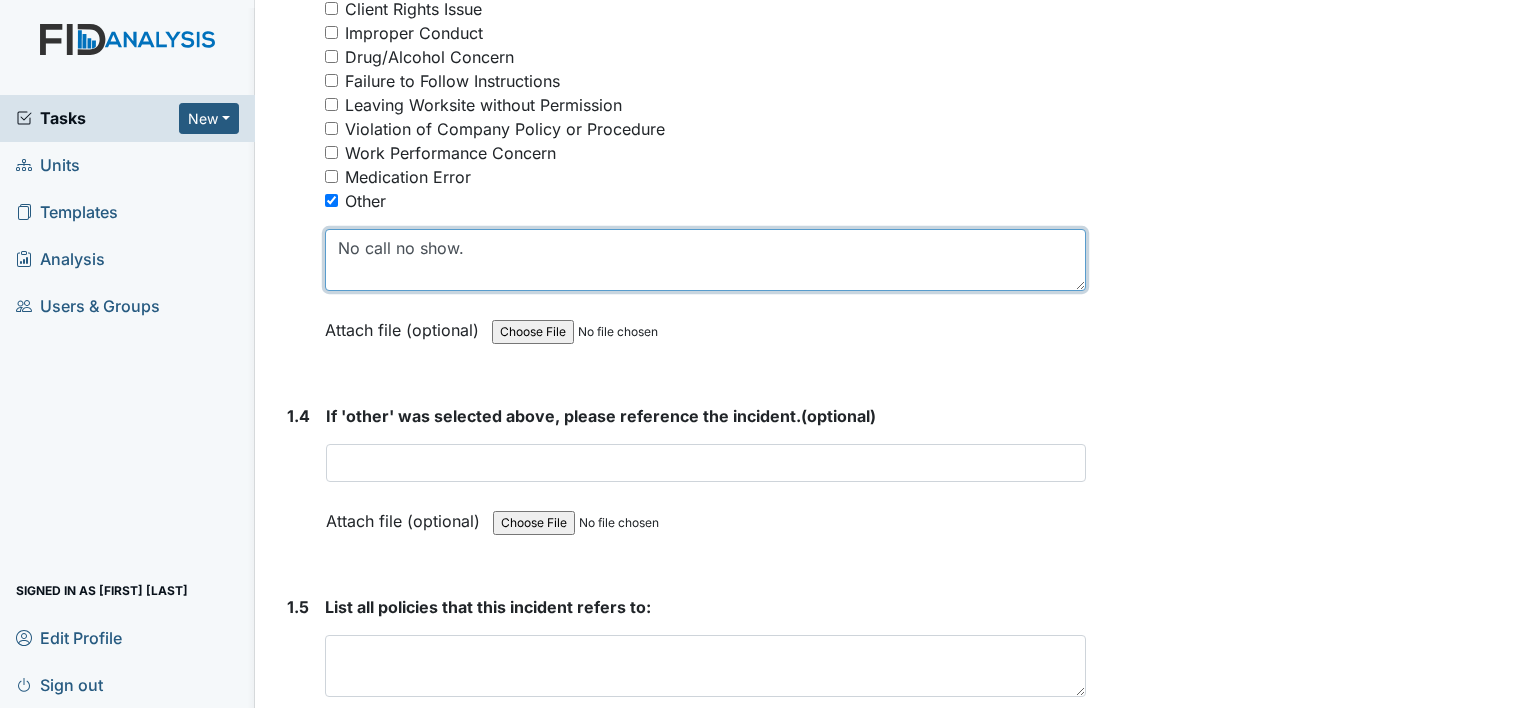 scroll, scrollTop: 1140, scrollLeft: 0, axis: vertical 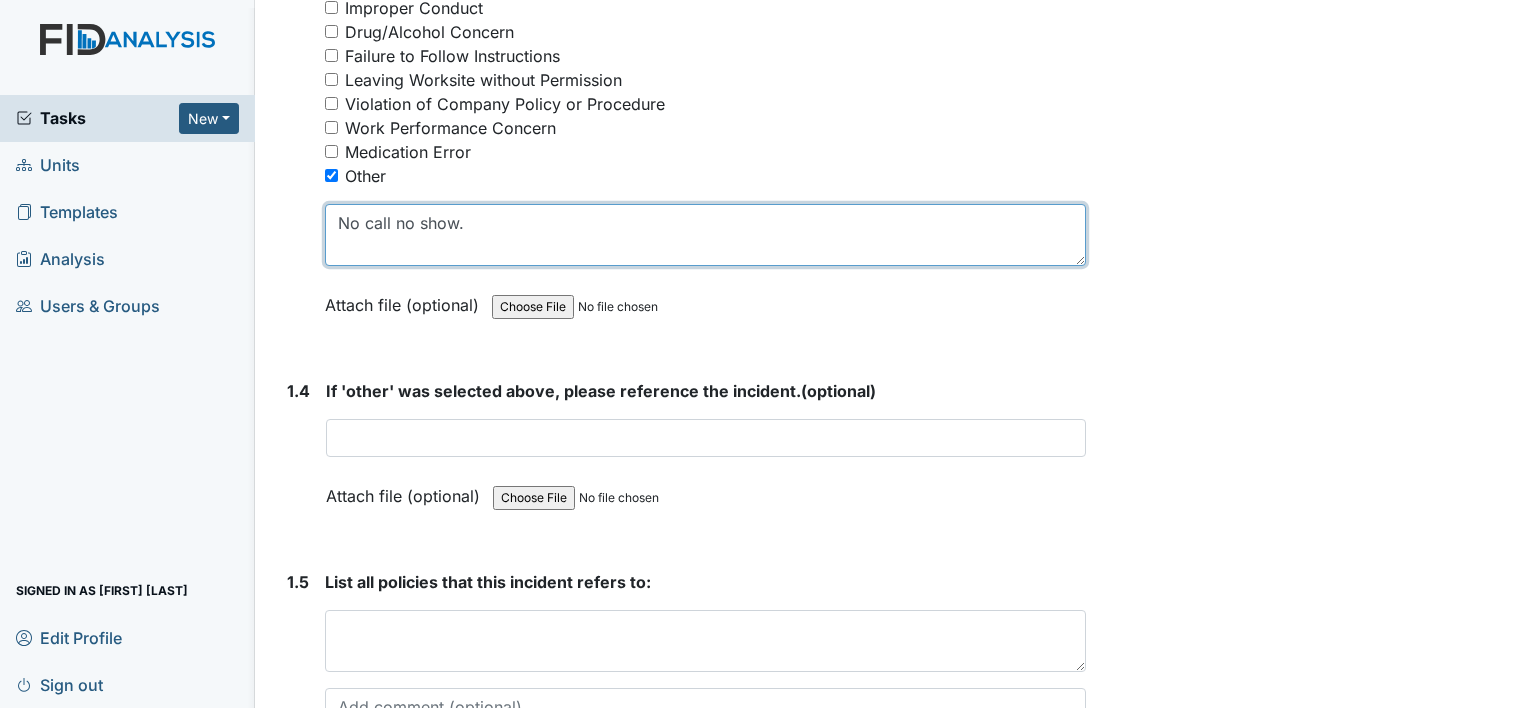 type on "No call no show." 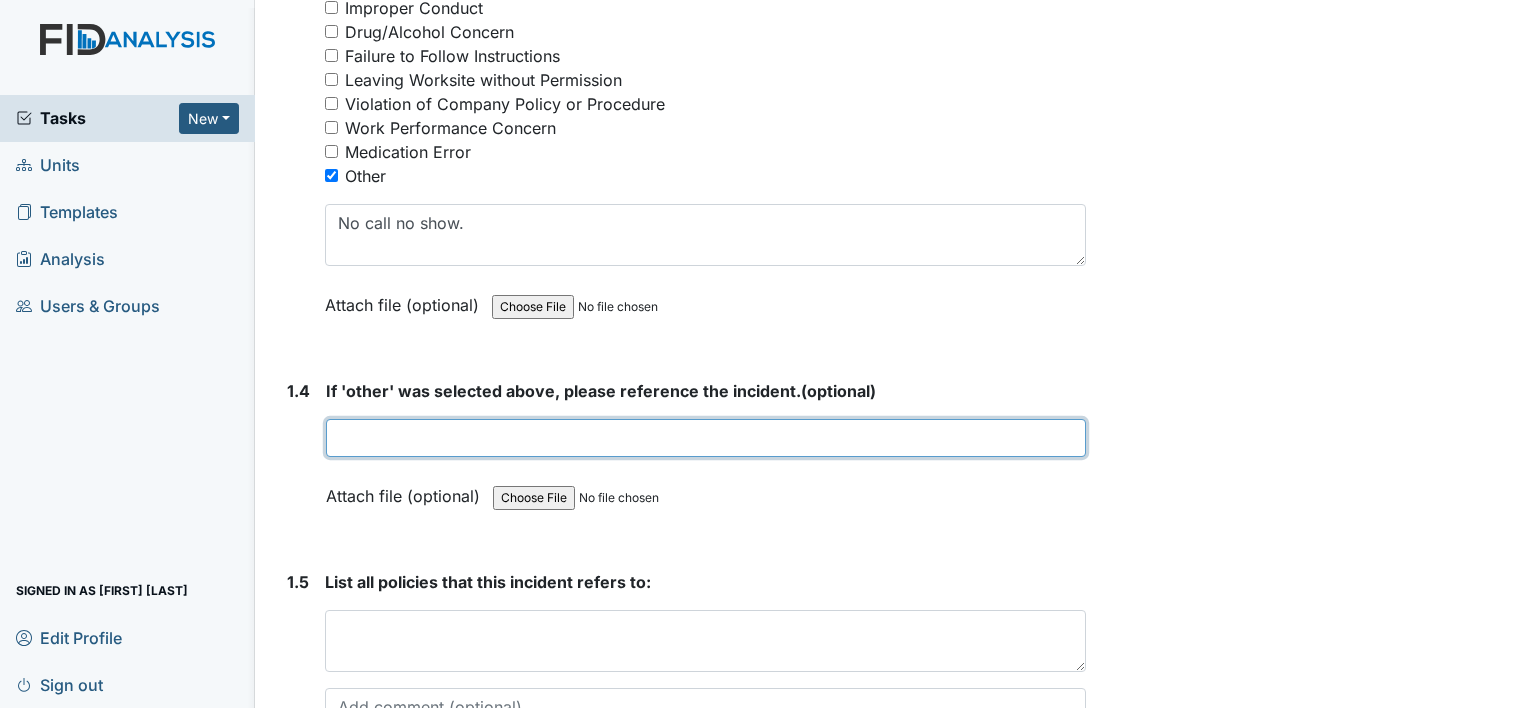 click at bounding box center [706, 438] 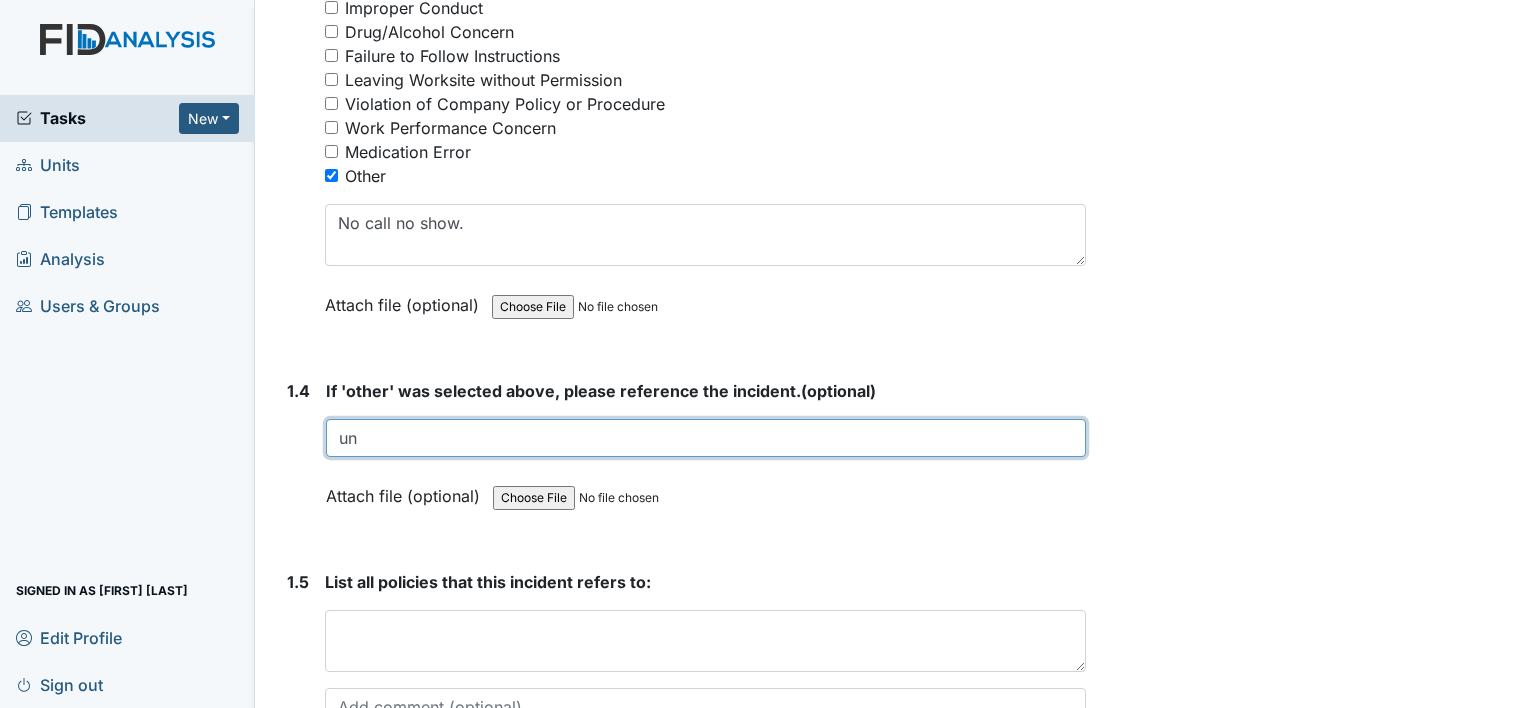 type on "u" 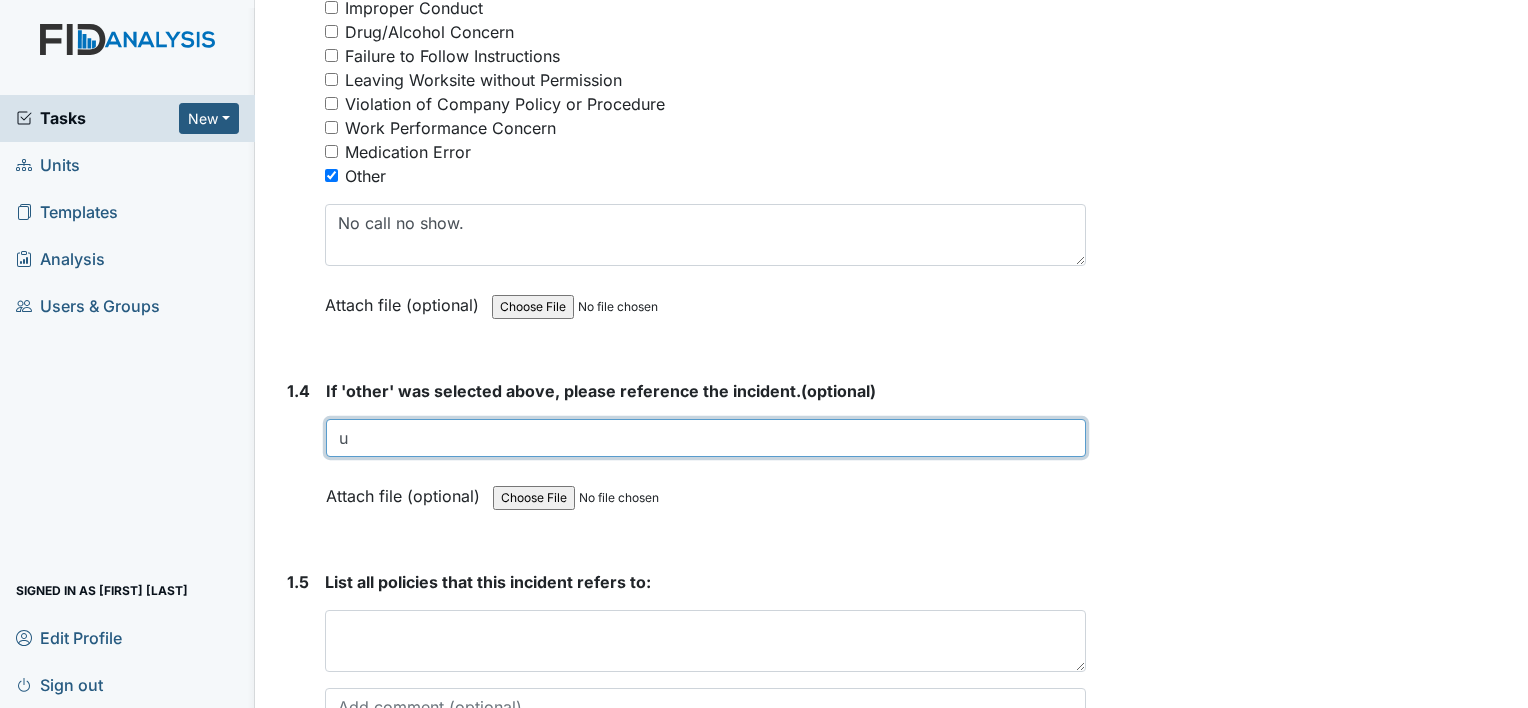 type 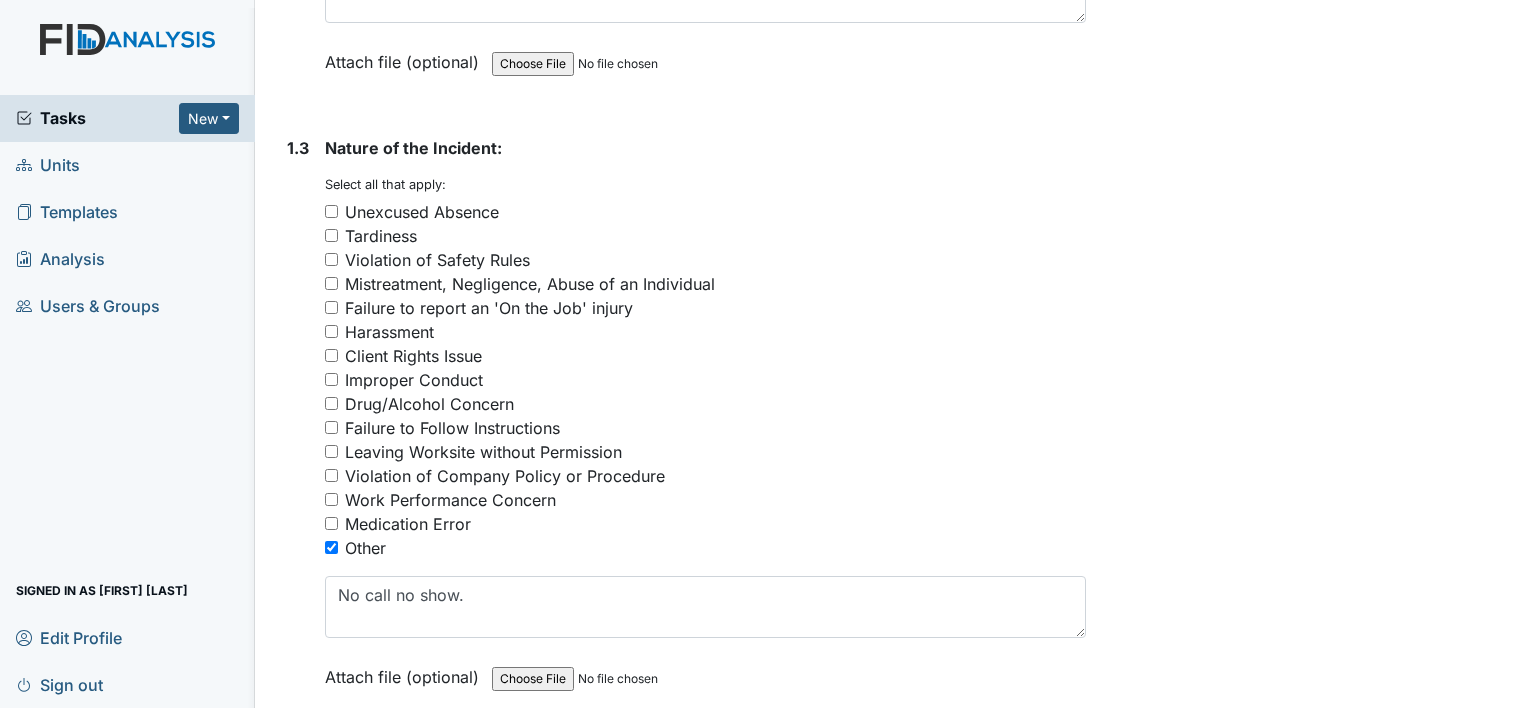 scroll, scrollTop: 767, scrollLeft: 0, axis: vertical 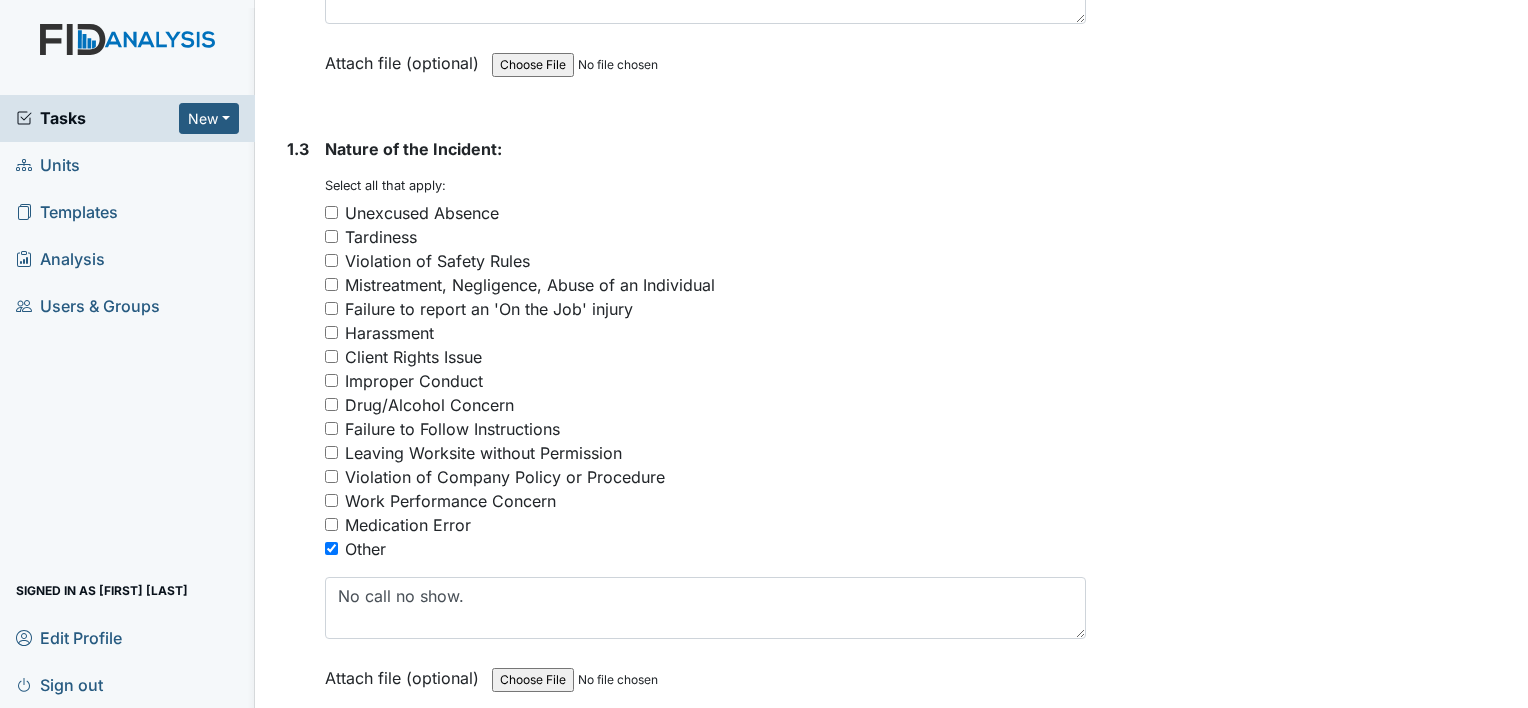 click on "Unexcused Absence" at bounding box center [331, 212] 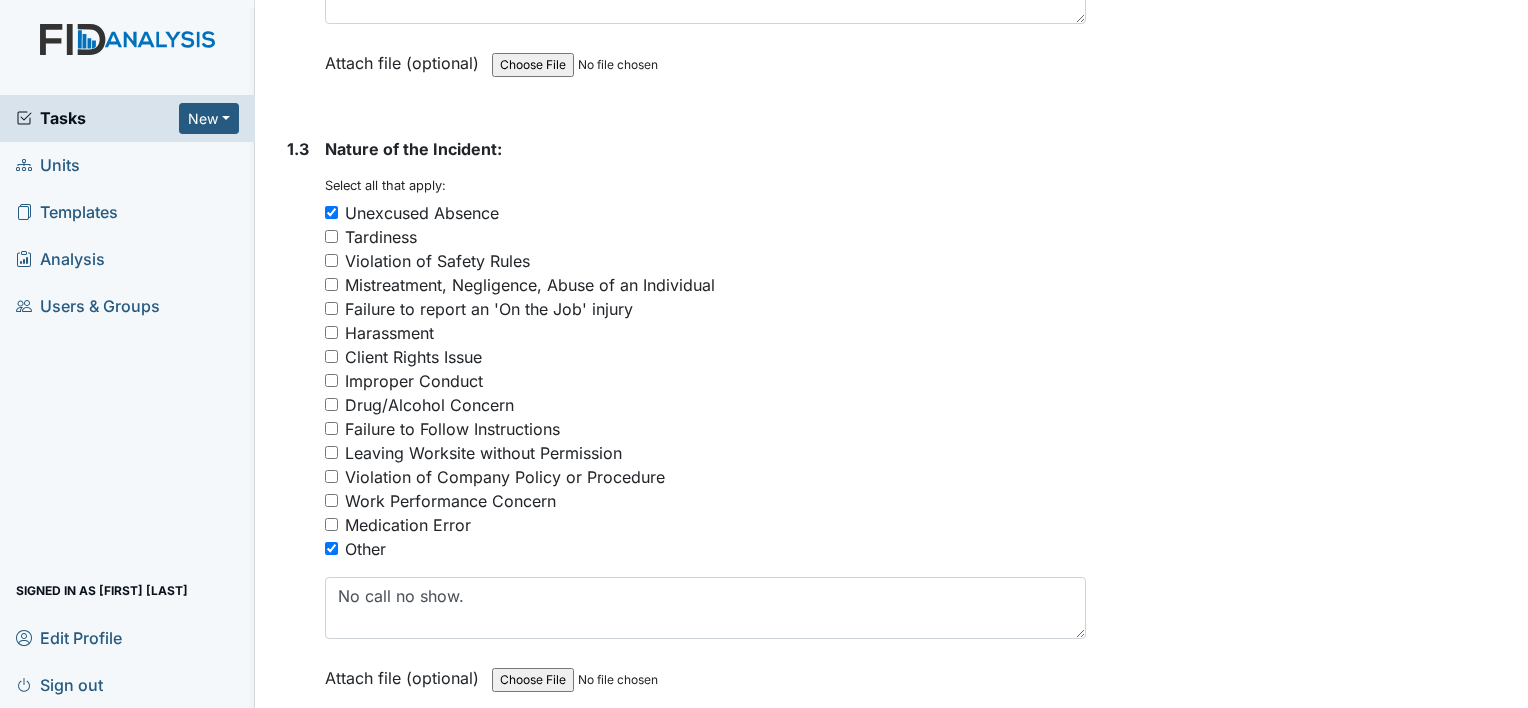 click on "Other" at bounding box center [331, 548] 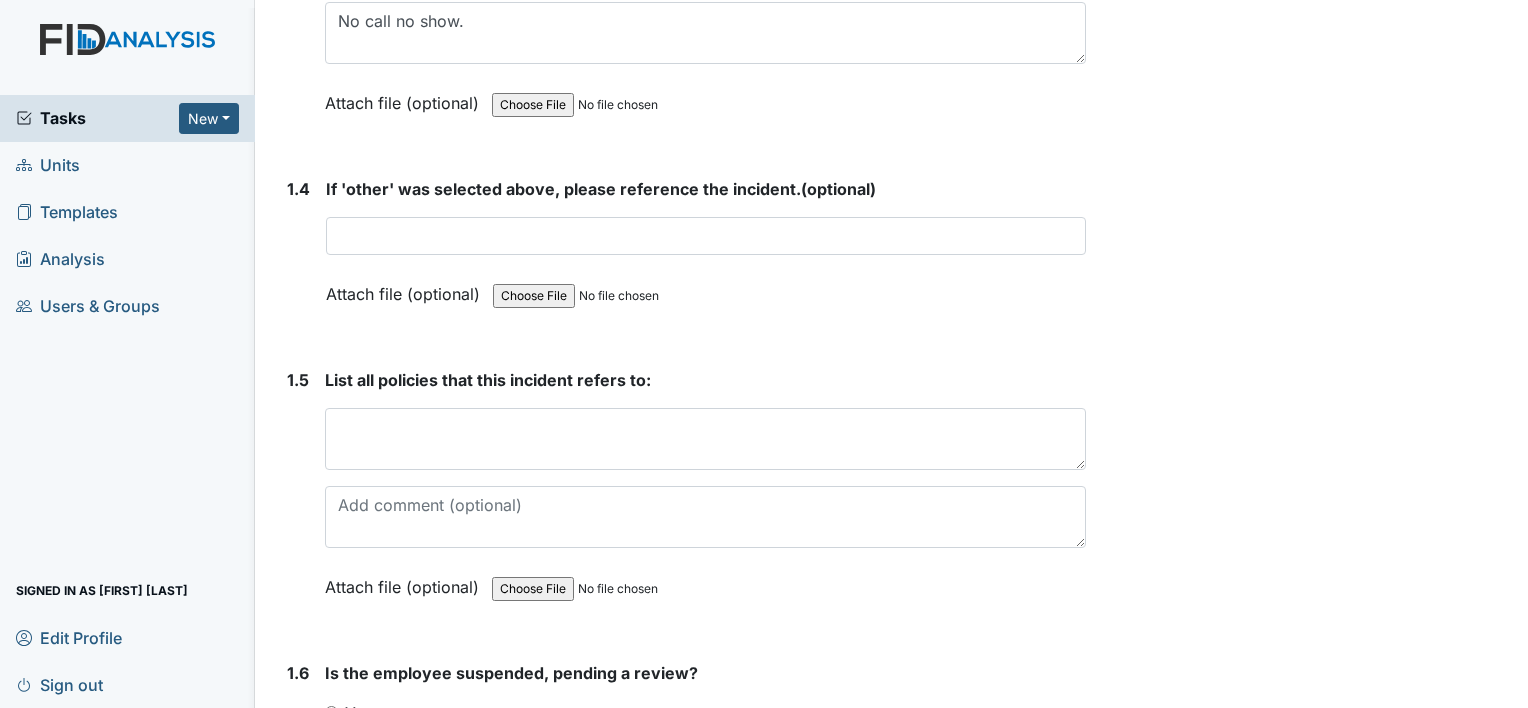 scroll, scrollTop: 1344, scrollLeft: 0, axis: vertical 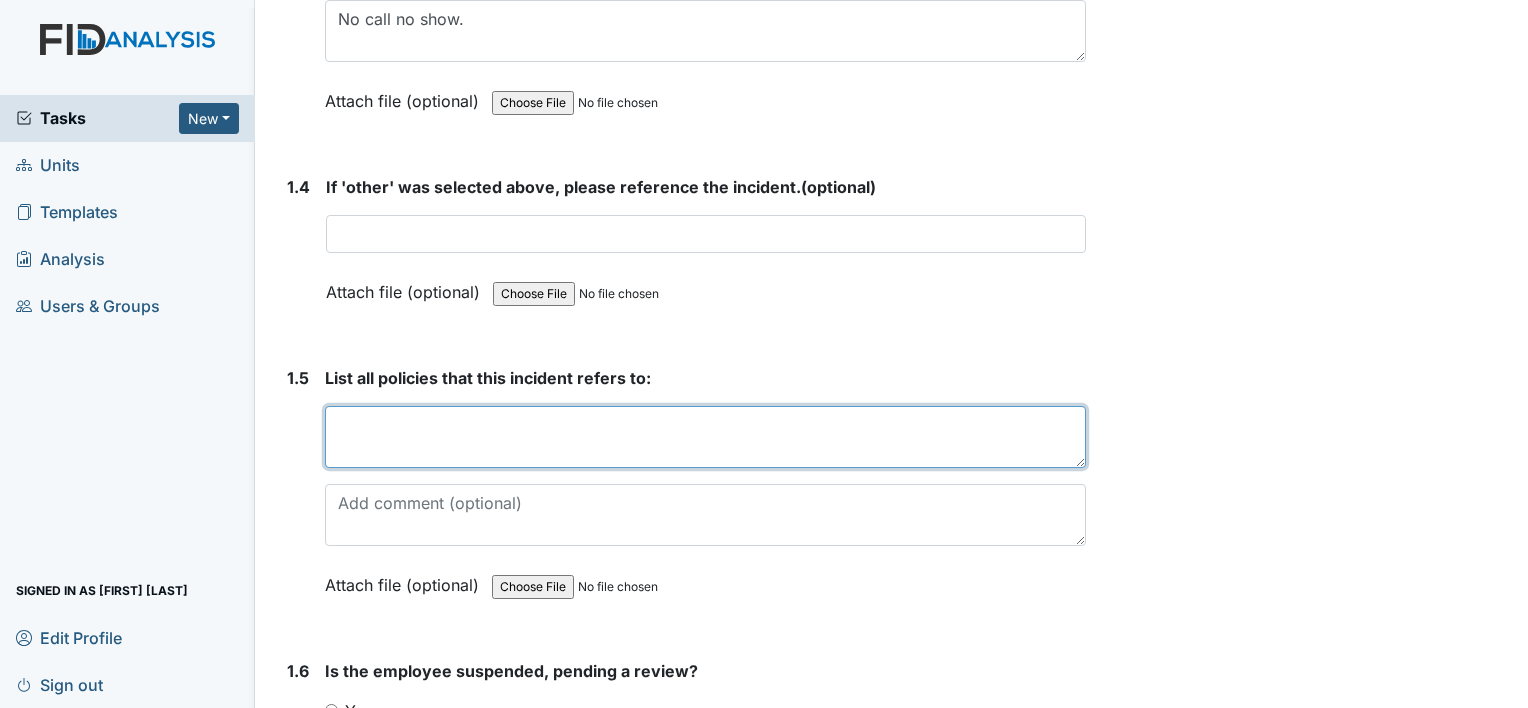 click at bounding box center [705, 437] 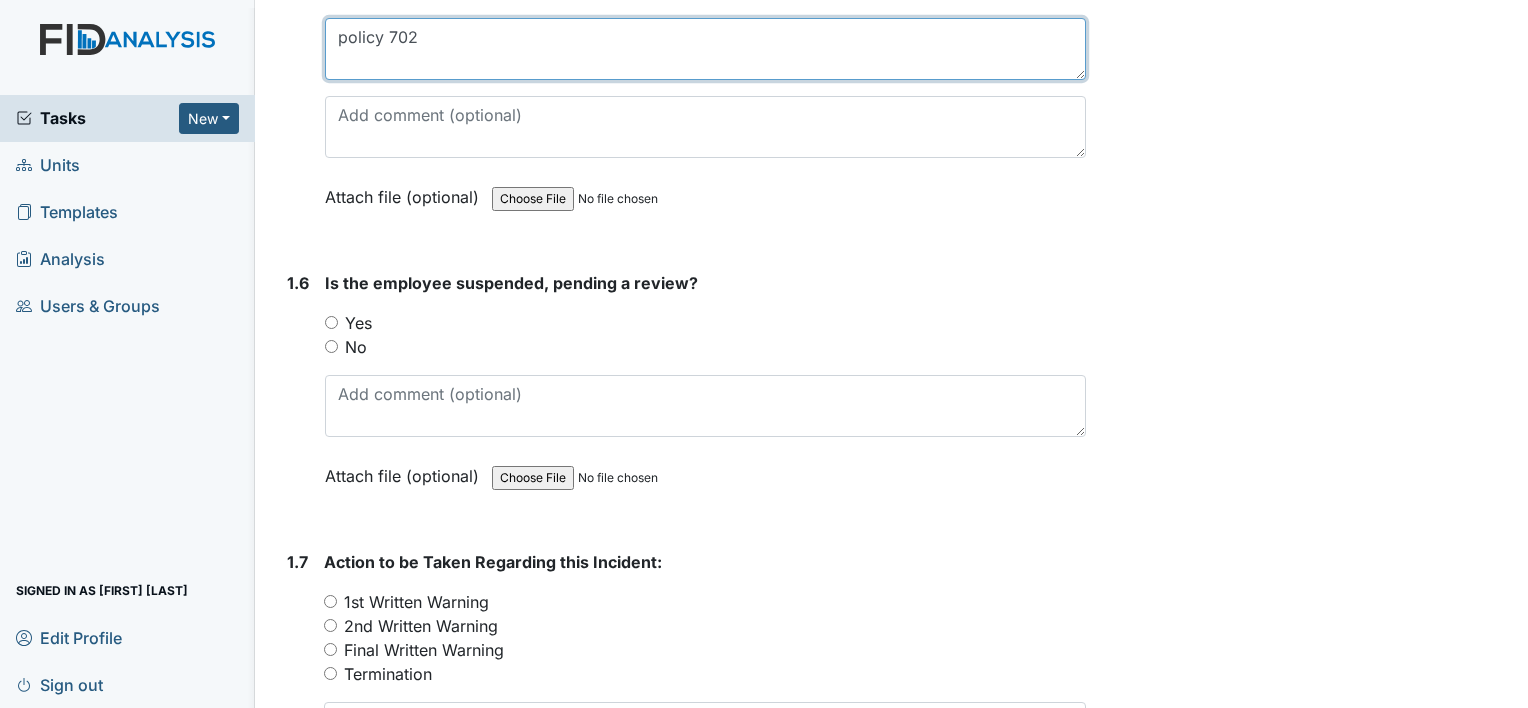 scroll, scrollTop: 1735, scrollLeft: 0, axis: vertical 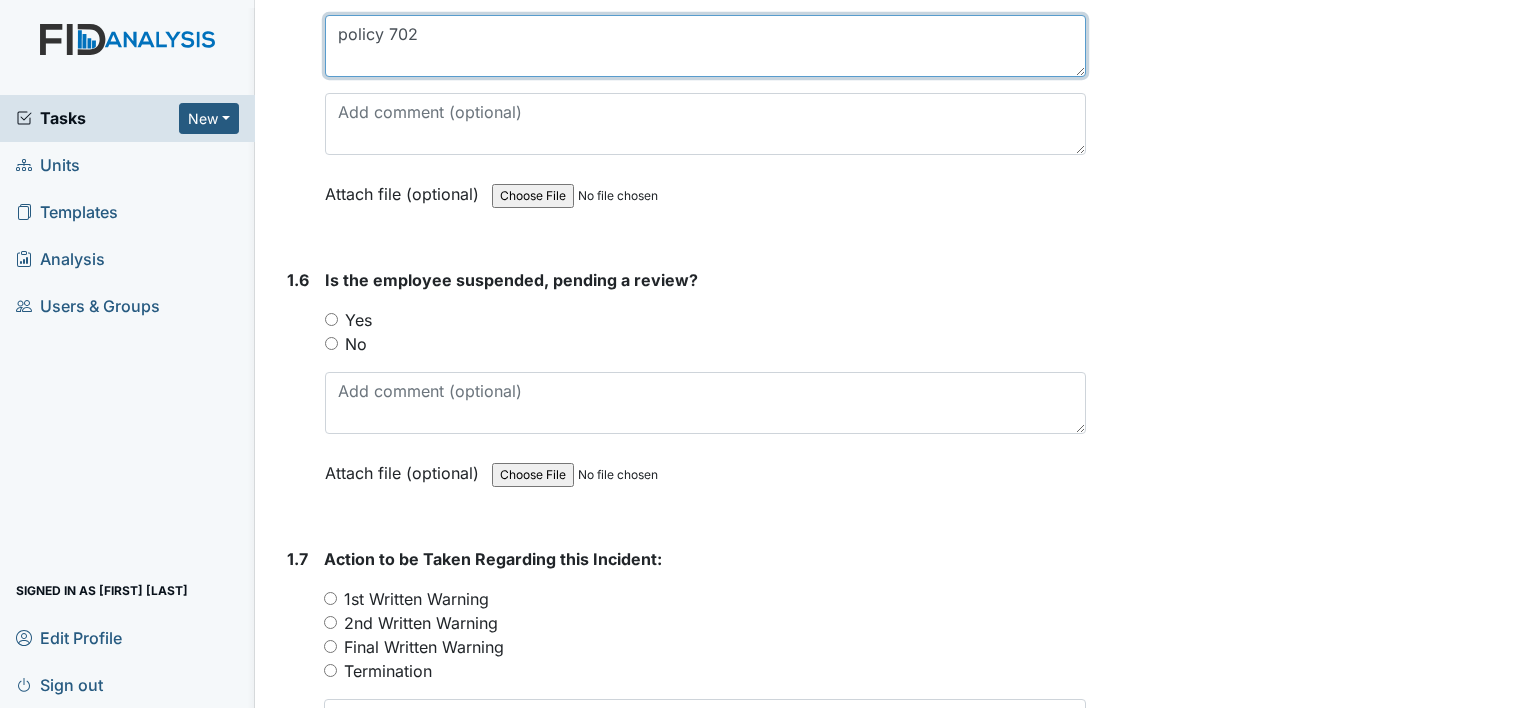 type on "policy 702" 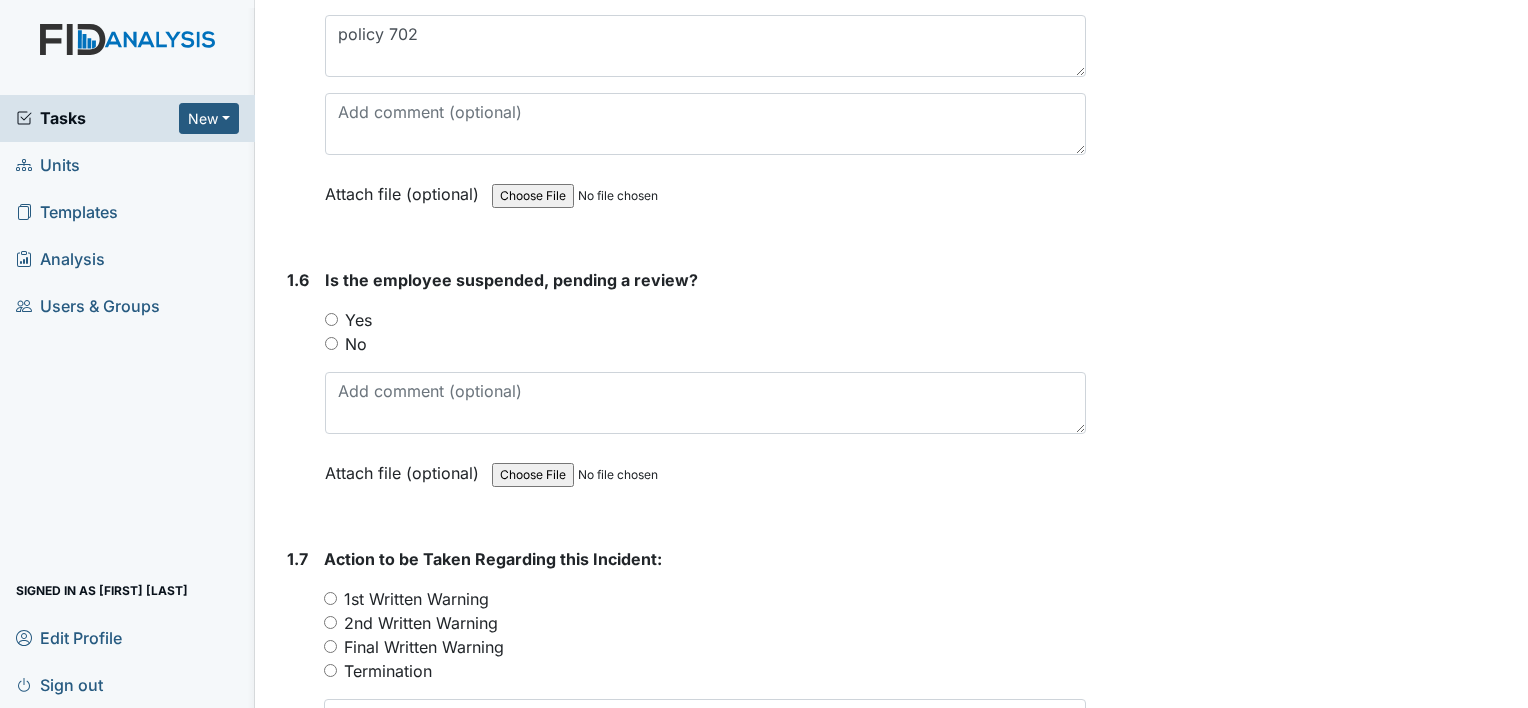 click on "No" at bounding box center [331, 343] 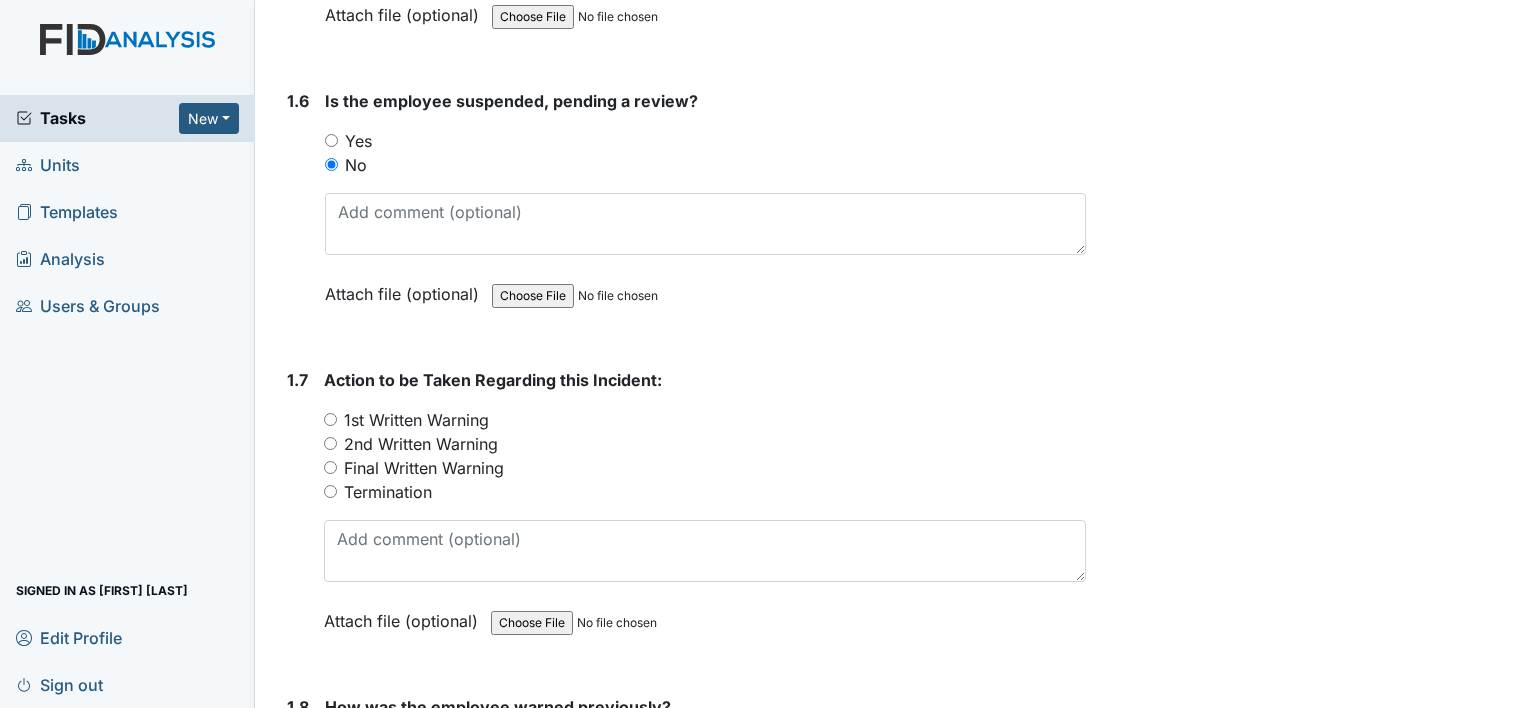scroll, scrollTop: 1916, scrollLeft: 0, axis: vertical 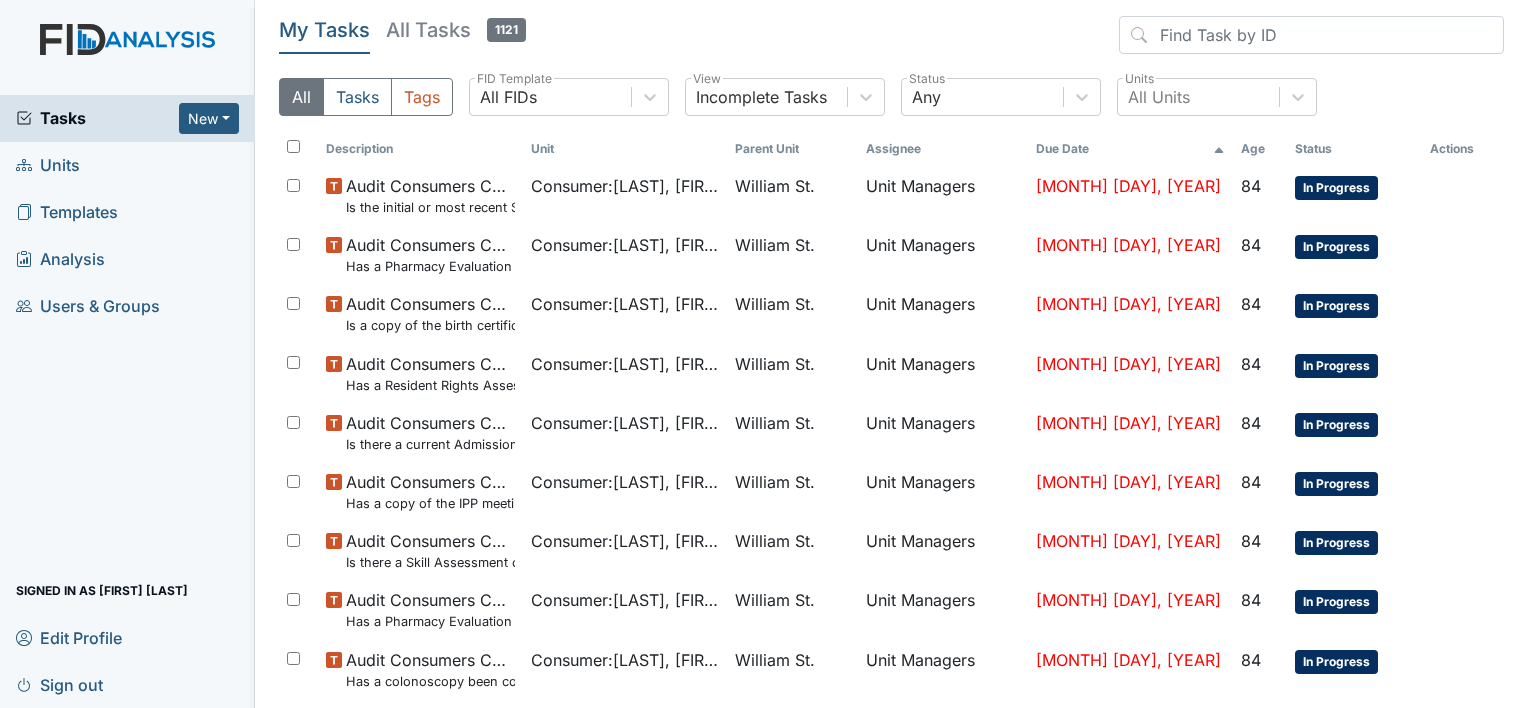 click on "Units" at bounding box center [127, 165] 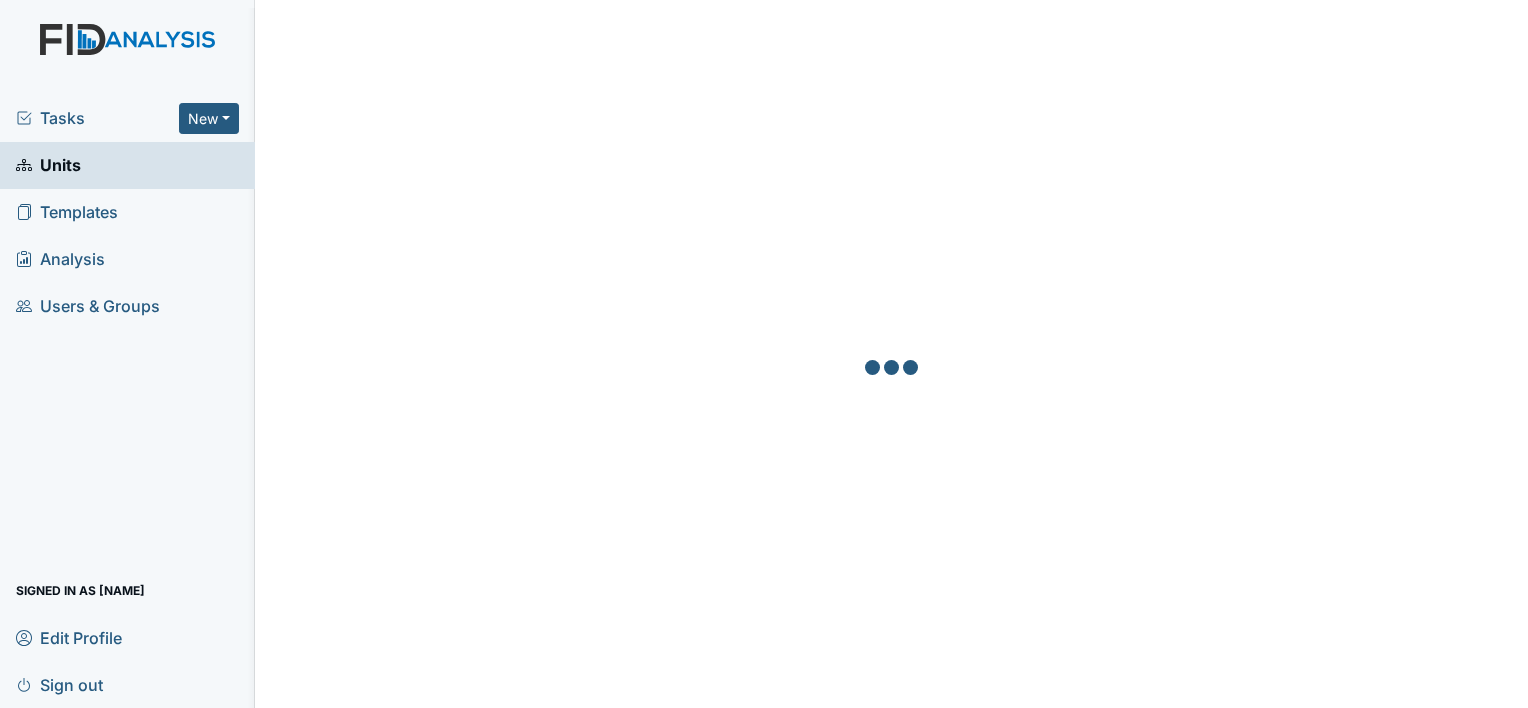 scroll, scrollTop: 0, scrollLeft: 0, axis: both 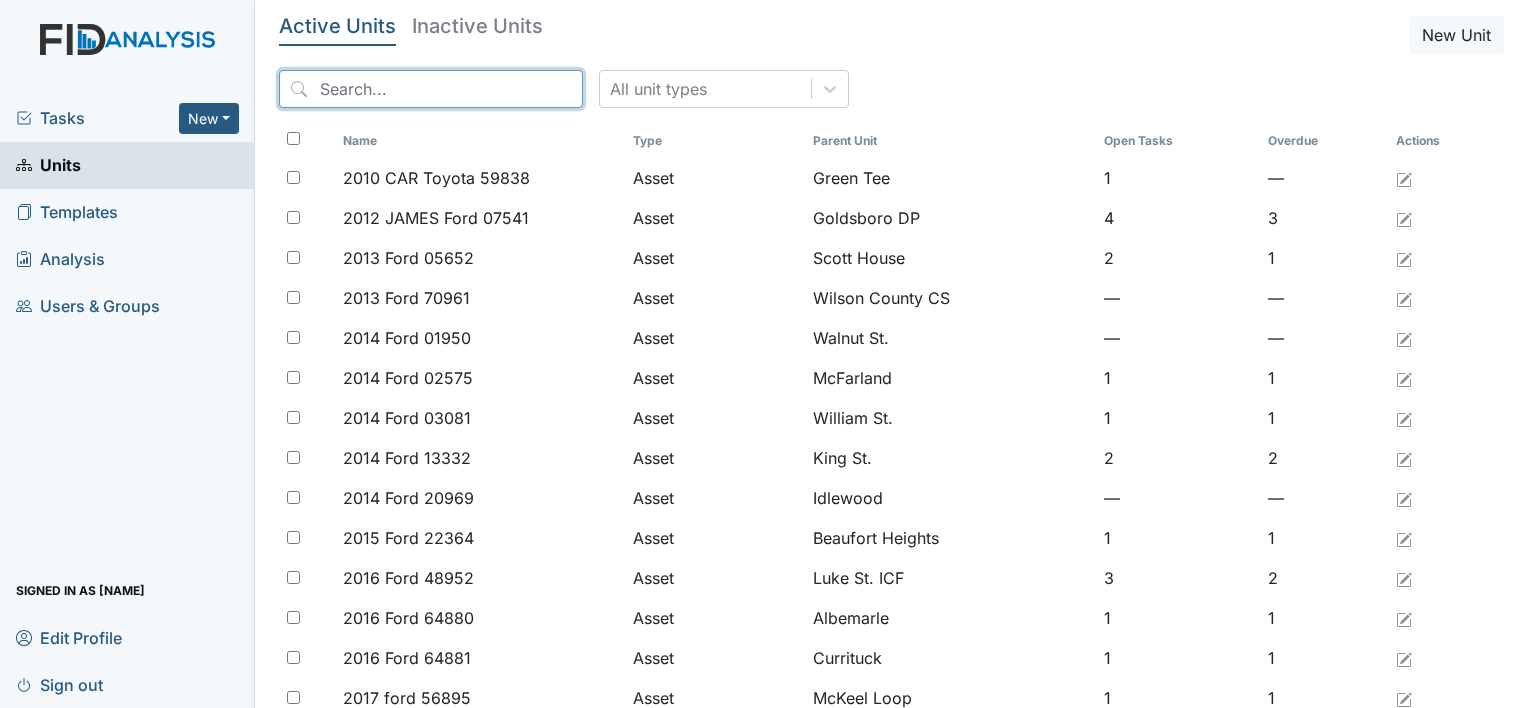 click at bounding box center [431, 89] 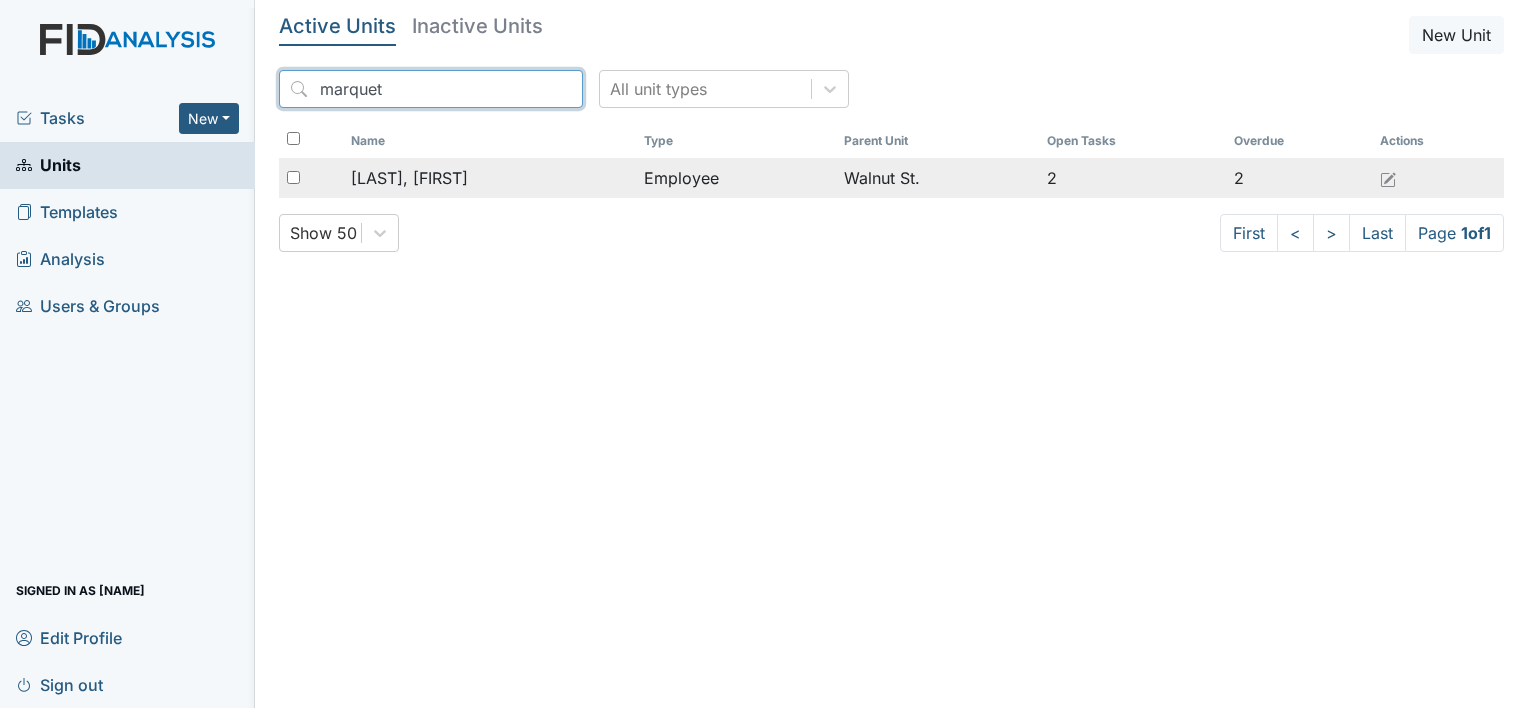 type on "marquet" 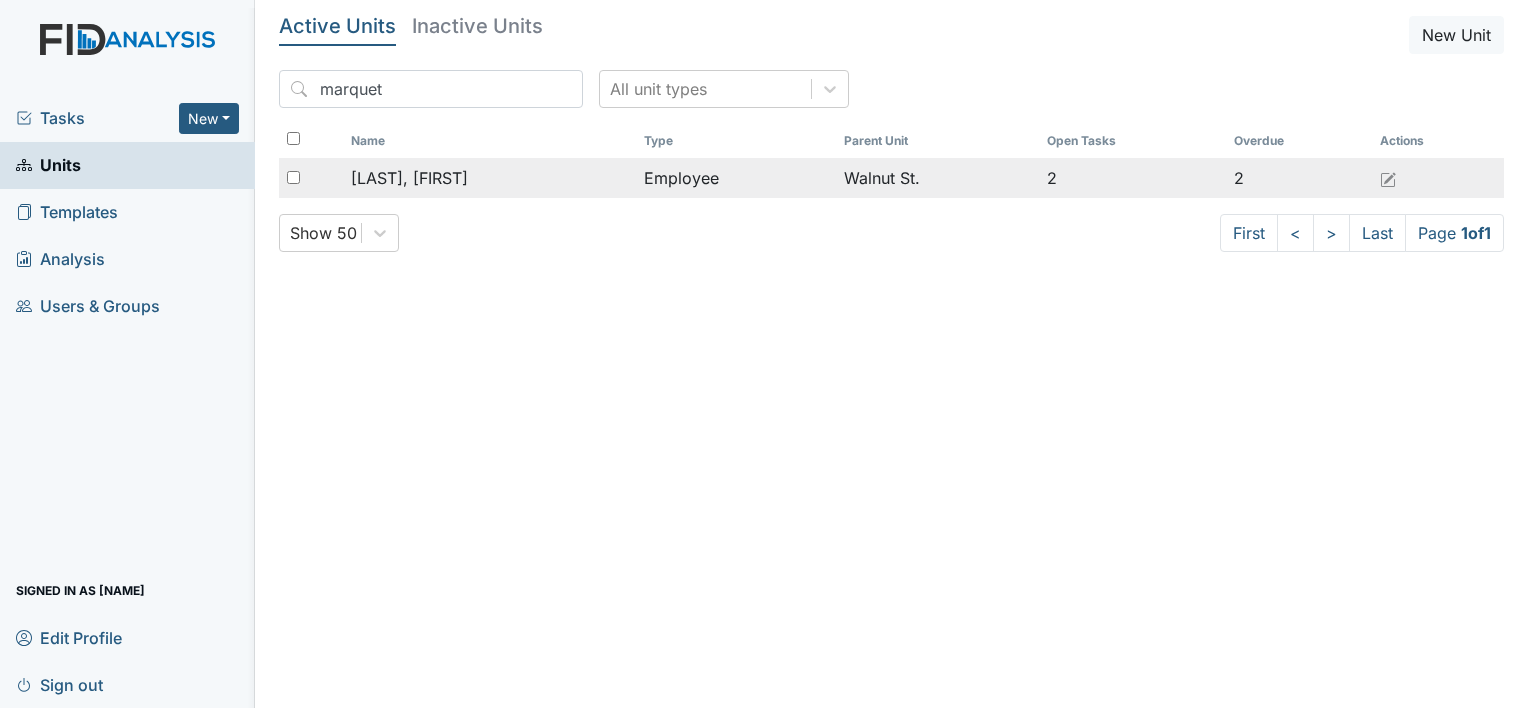 click on "[LAST], [FIRST]" at bounding box center (409, 178) 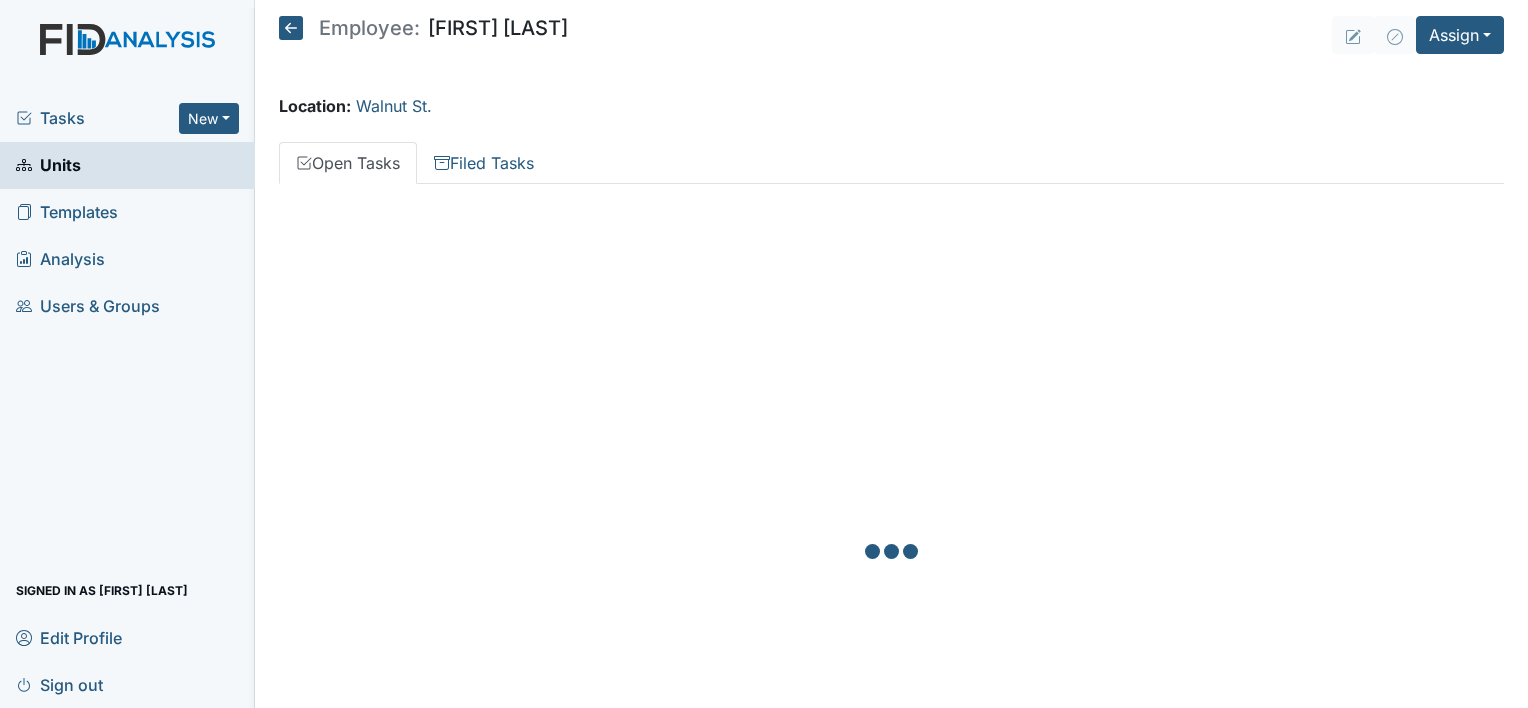 scroll, scrollTop: 0, scrollLeft: 0, axis: both 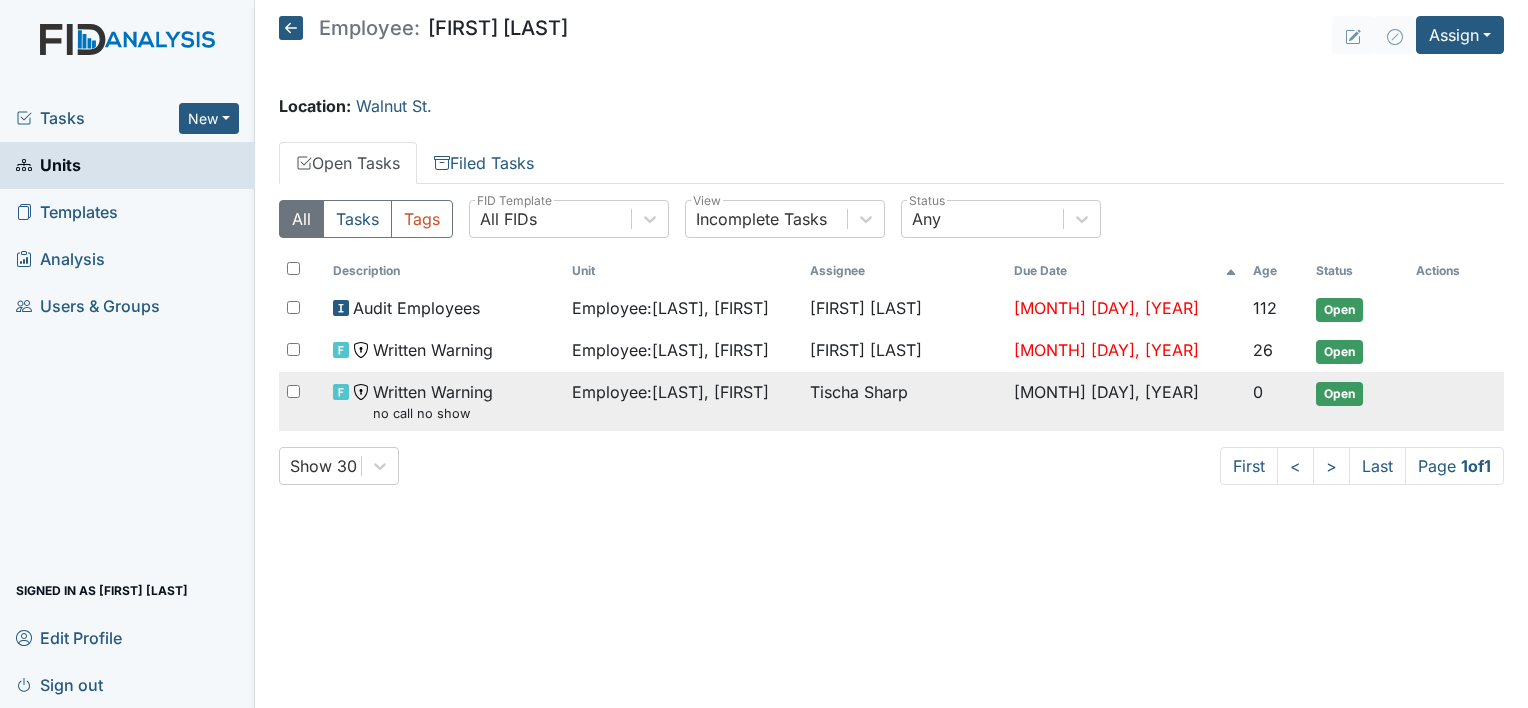 click on "Written Warning  no call no show" at bounding box center [433, 401] 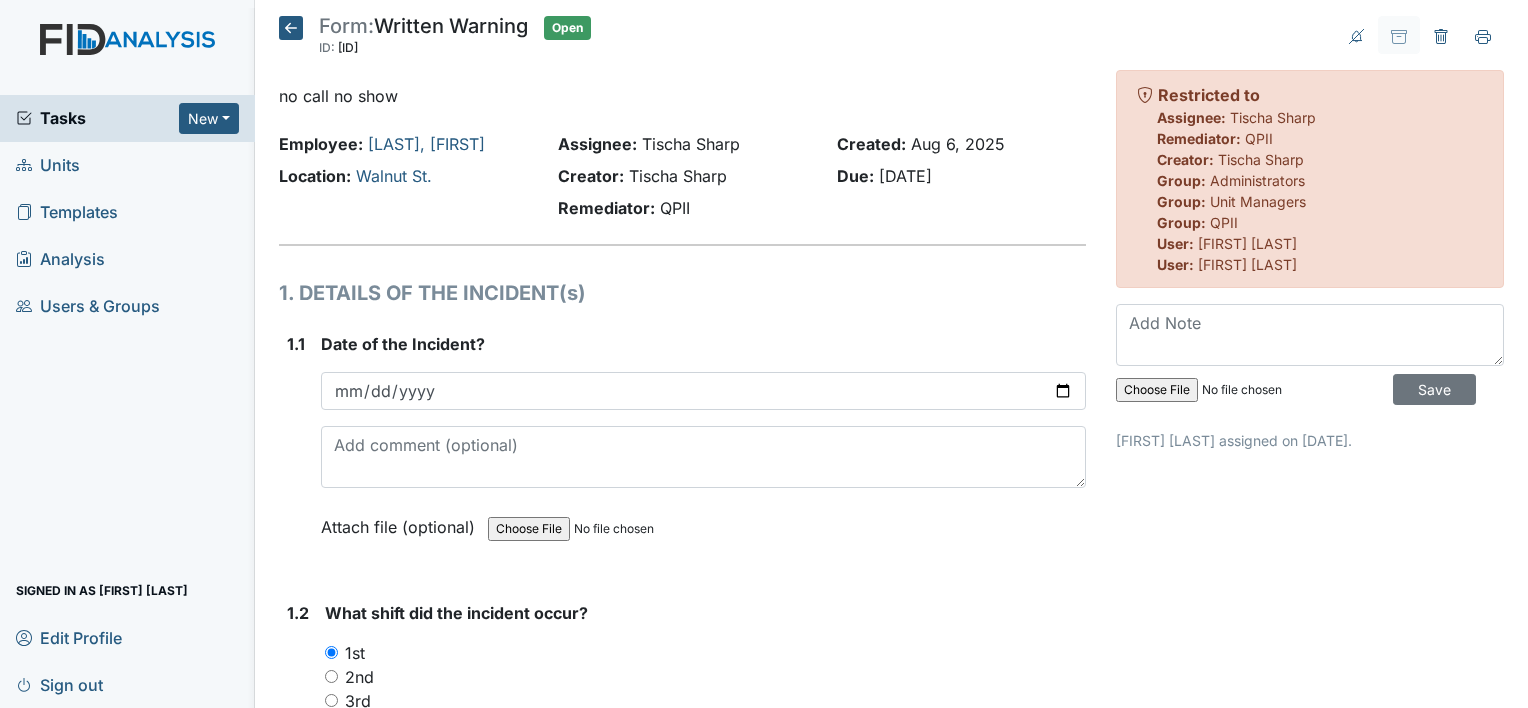scroll, scrollTop: 0, scrollLeft: 0, axis: both 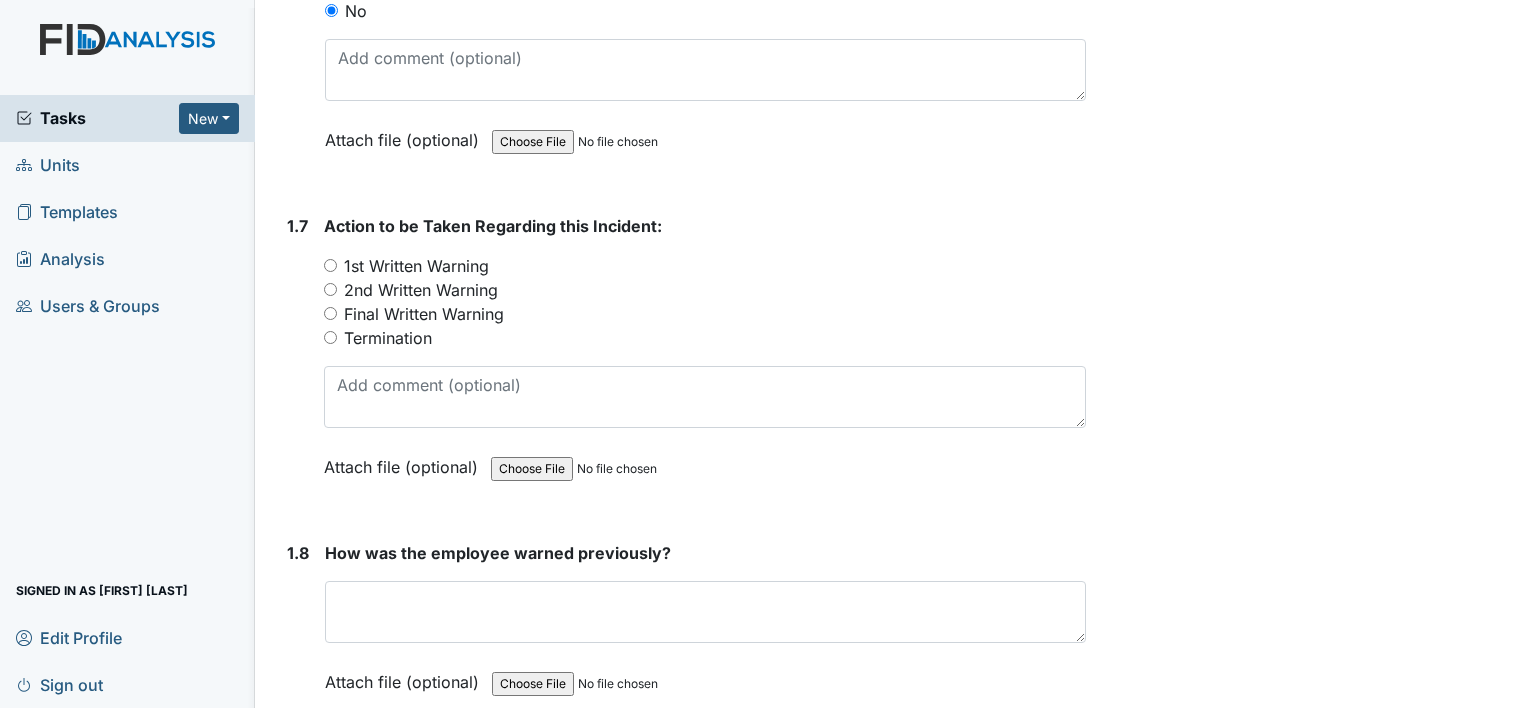 click on "Termination" at bounding box center (330, 337) 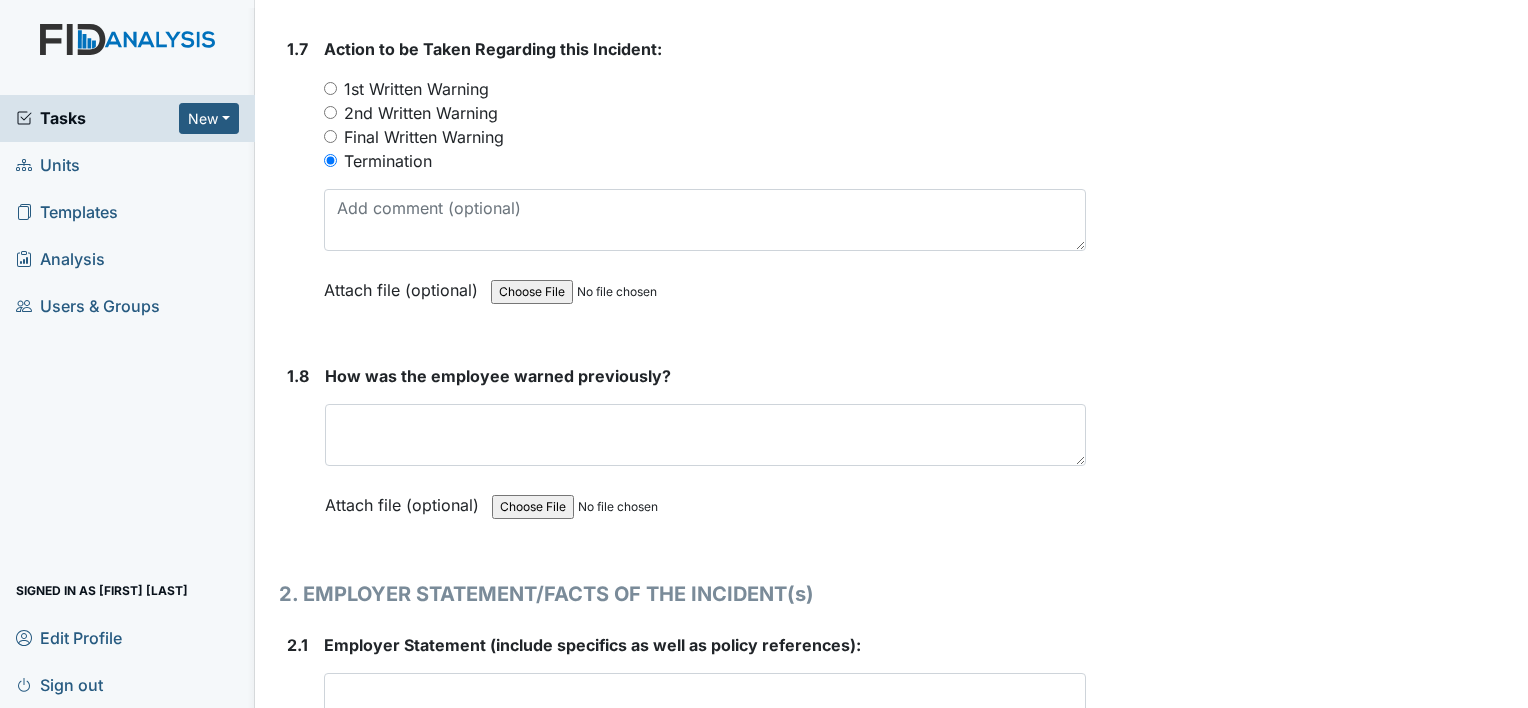 scroll, scrollTop: 2246, scrollLeft: 0, axis: vertical 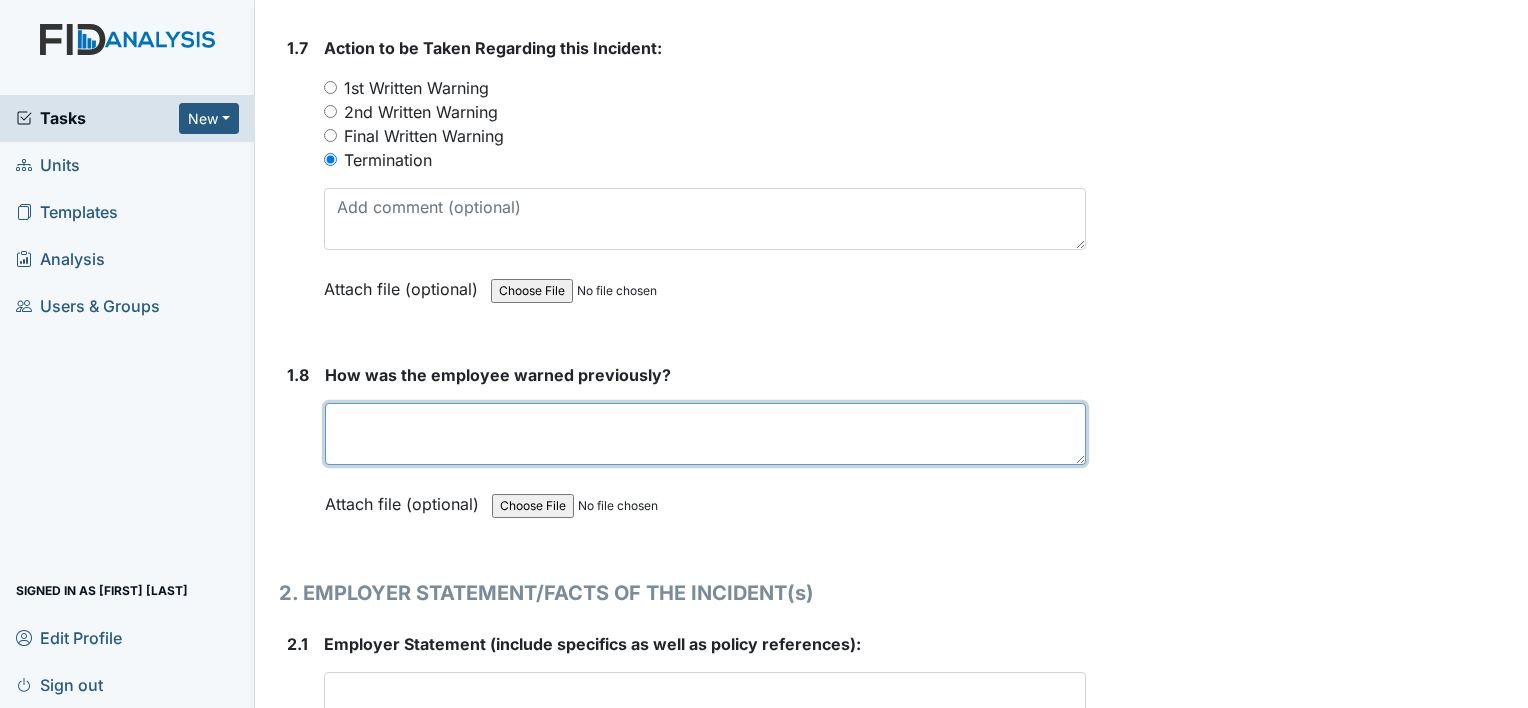 click at bounding box center [705, 434] 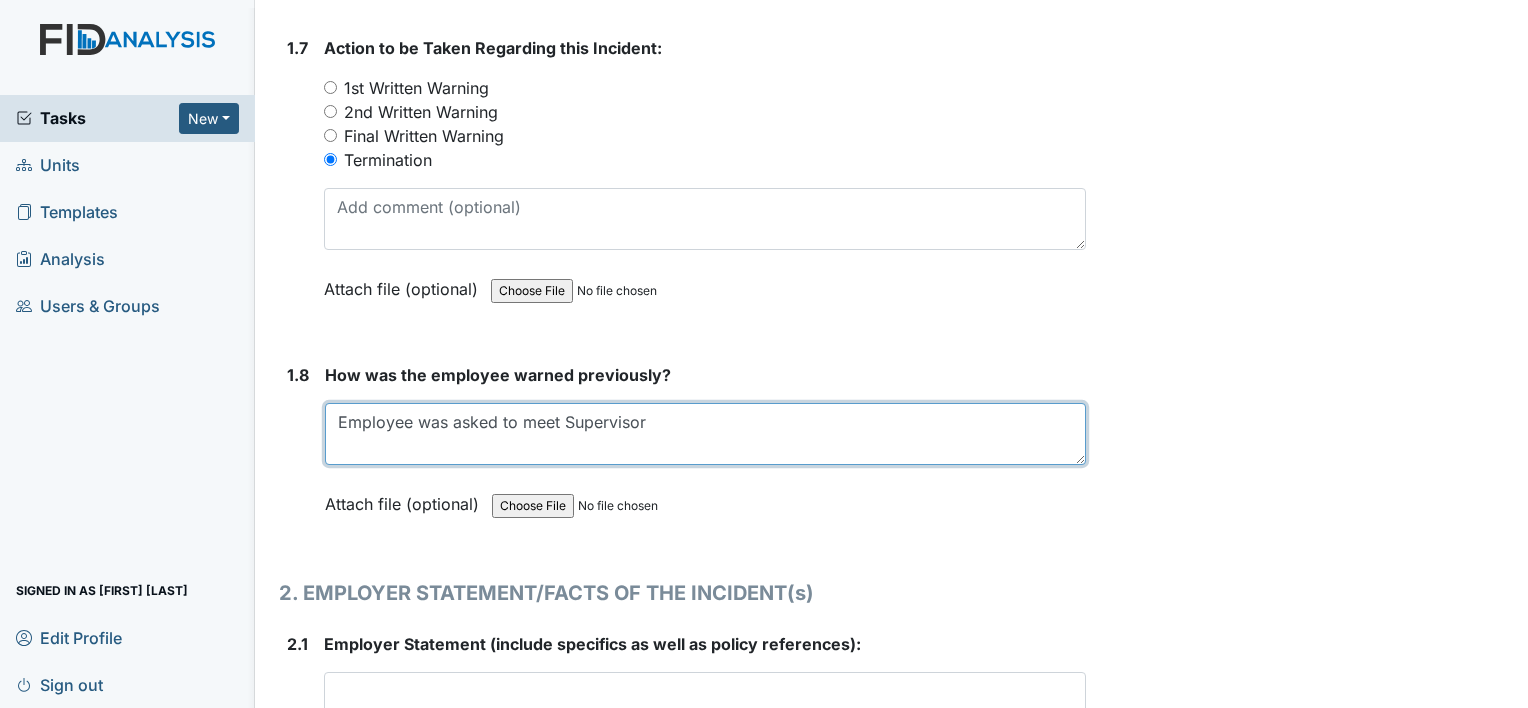 click on "Employee was asked to meet Supervisor" at bounding box center (705, 434) 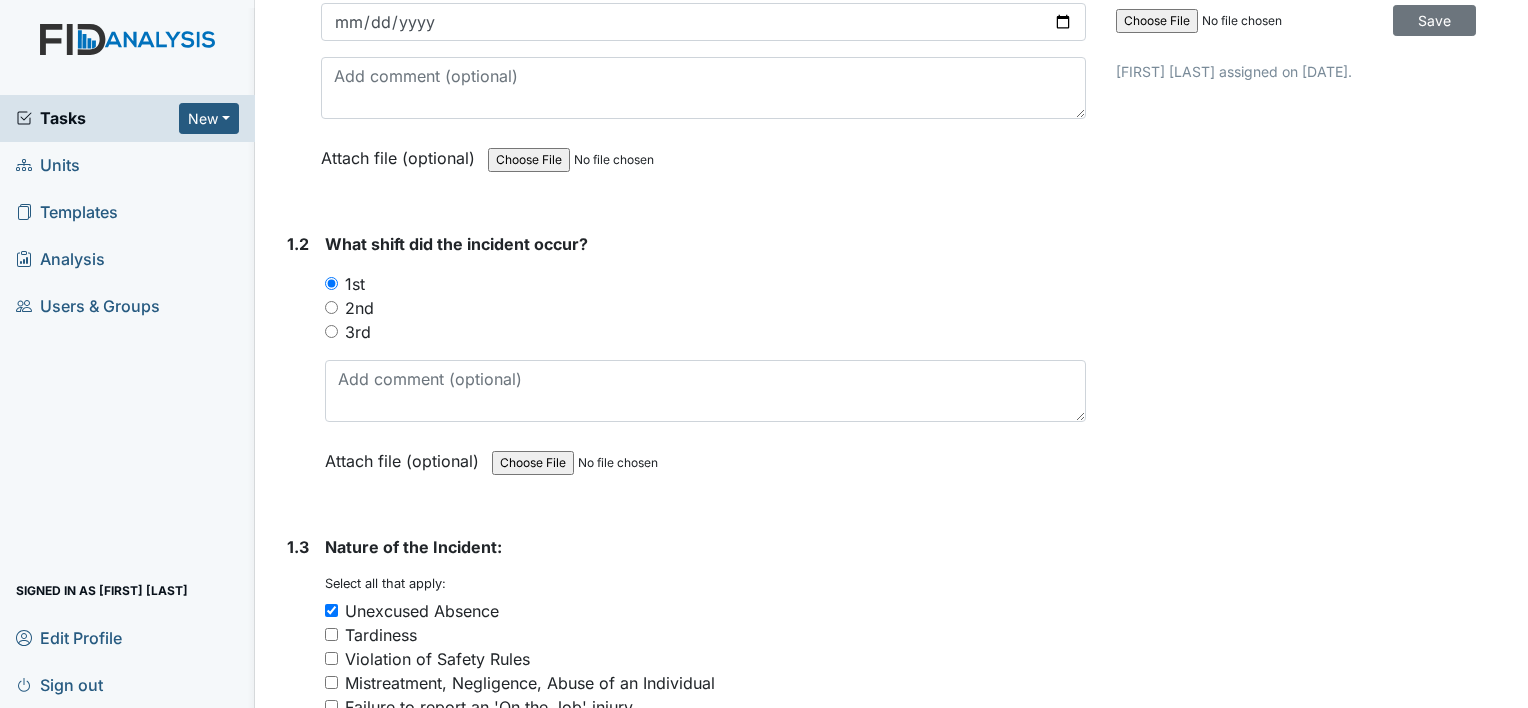 scroll, scrollTop: 0, scrollLeft: 0, axis: both 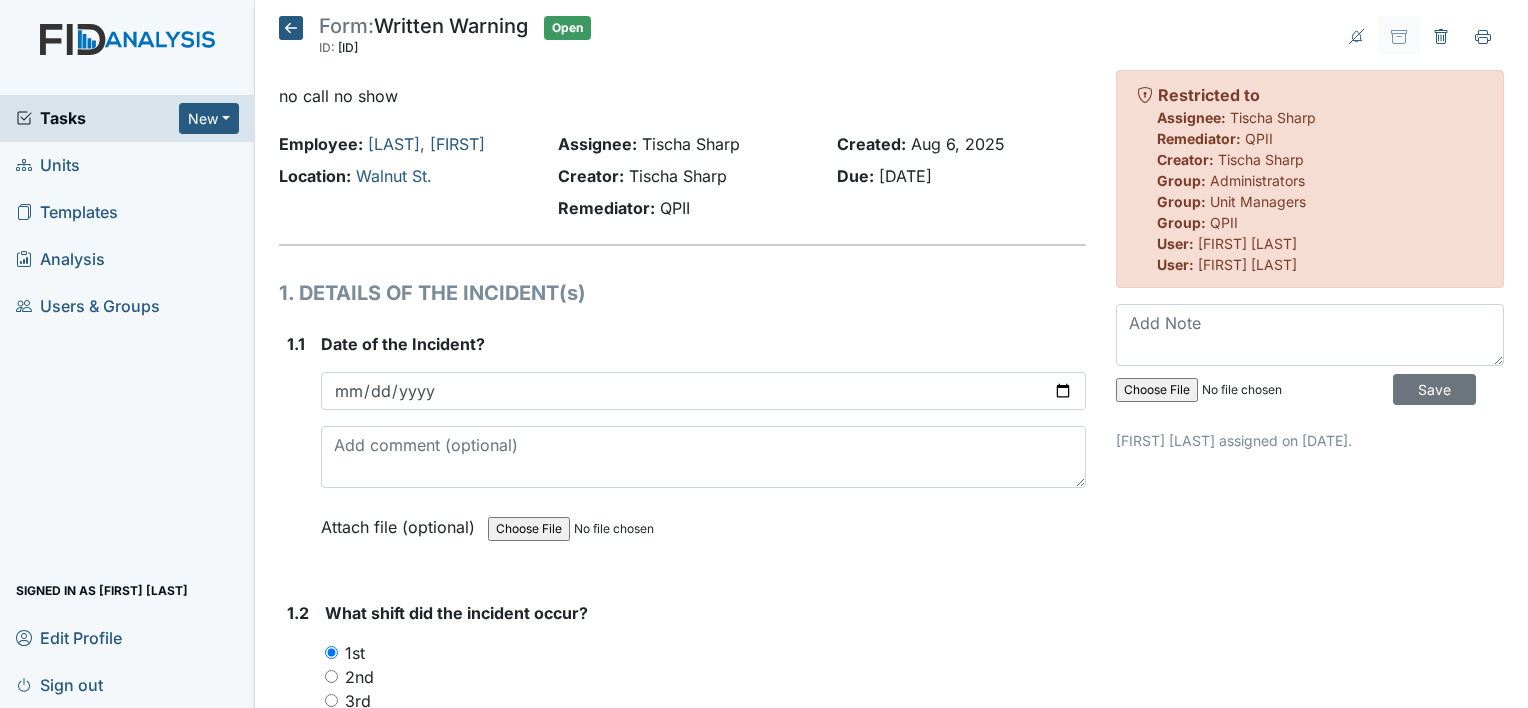 type on "Employee was asked to meet Supervisor at the Corporate Office to discuss attendance and fail to show up." 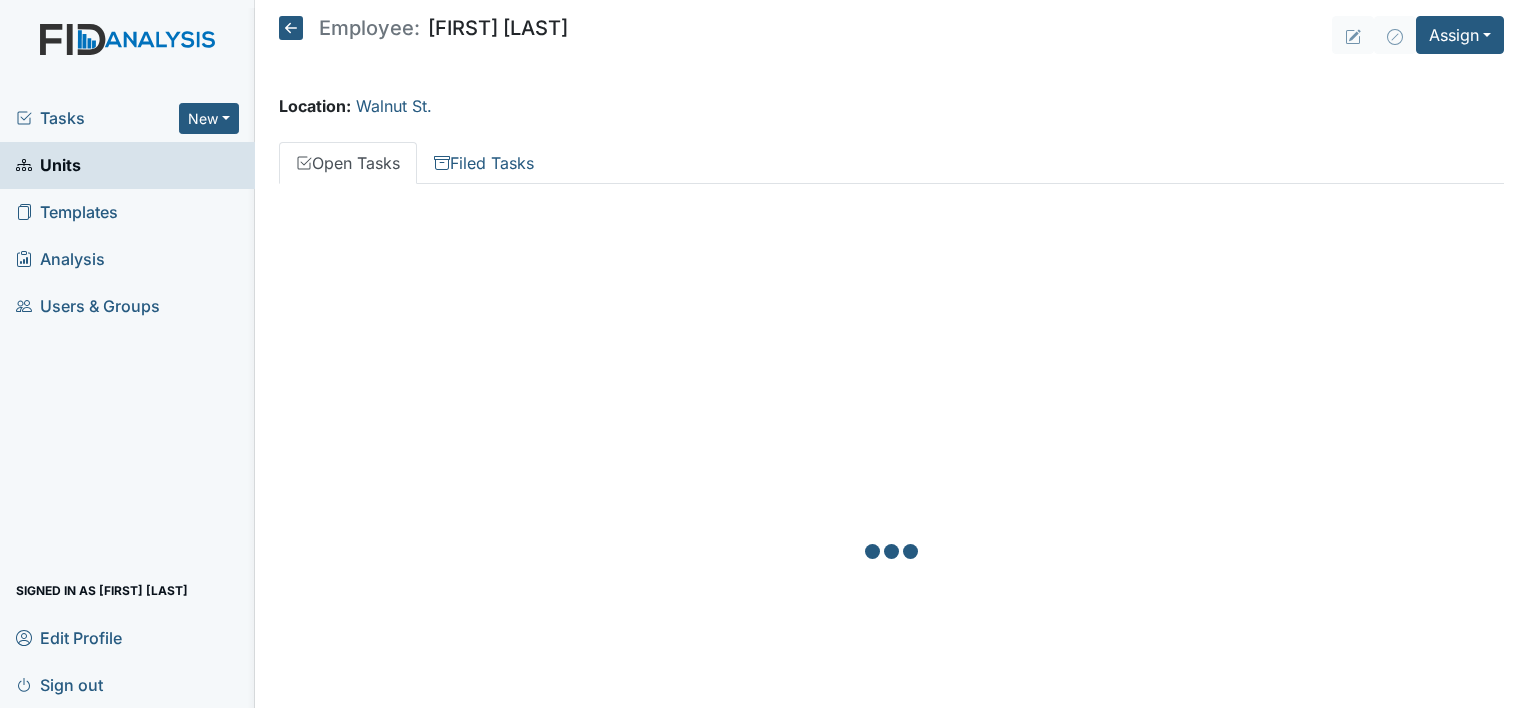 scroll, scrollTop: 0, scrollLeft: 0, axis: both 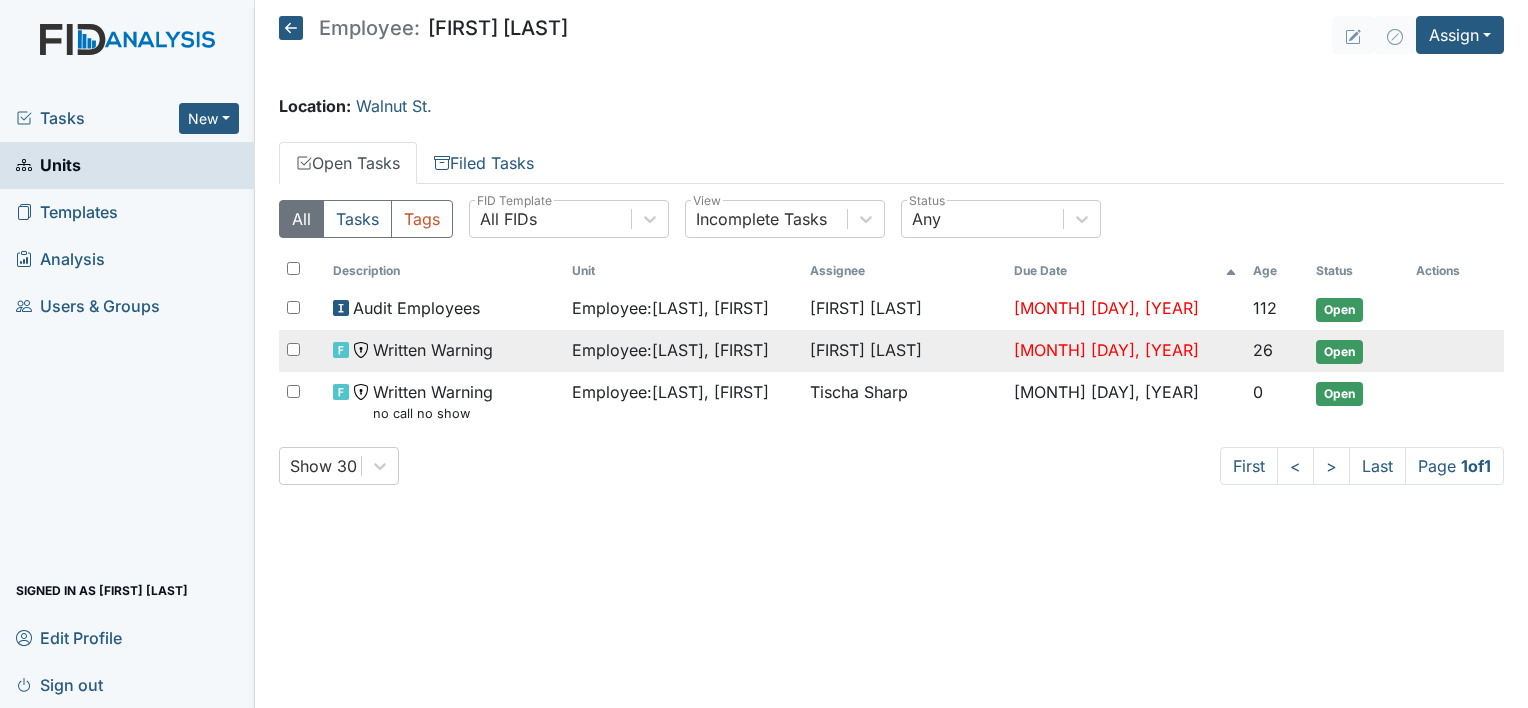 click on "[MONTH] [DAY], [YEAR]" at bounding box center (1125, 351) 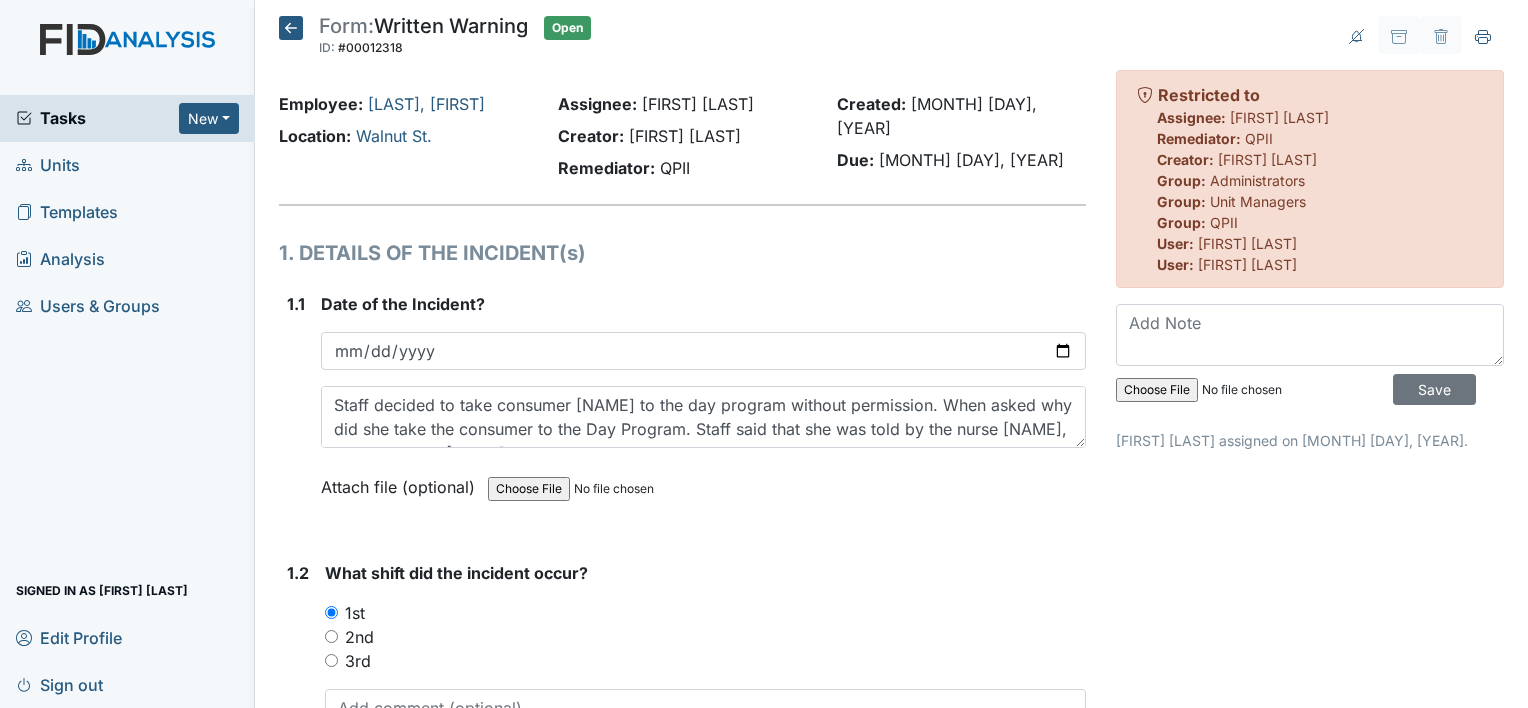 scroll, scrollTop: 0, scrollLeft: 0, axis: both 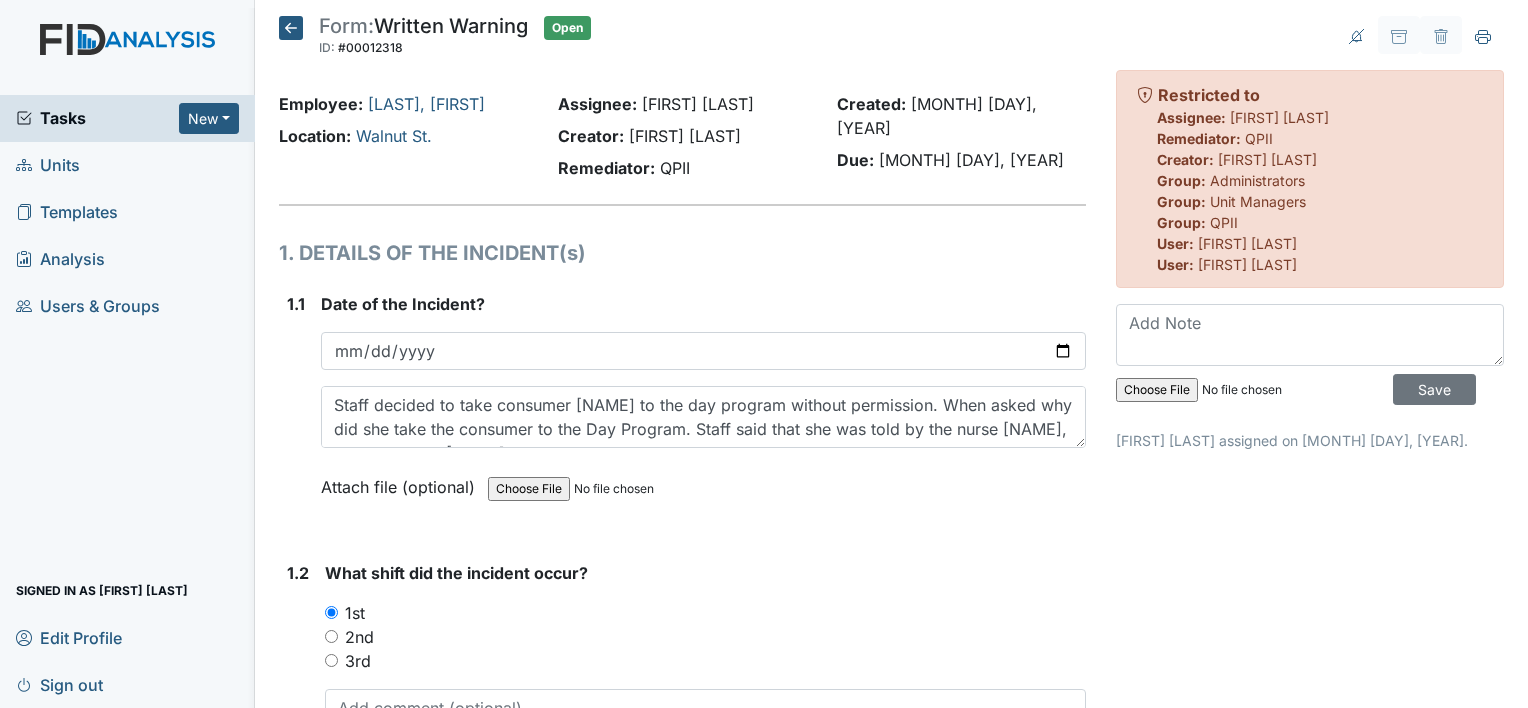 click 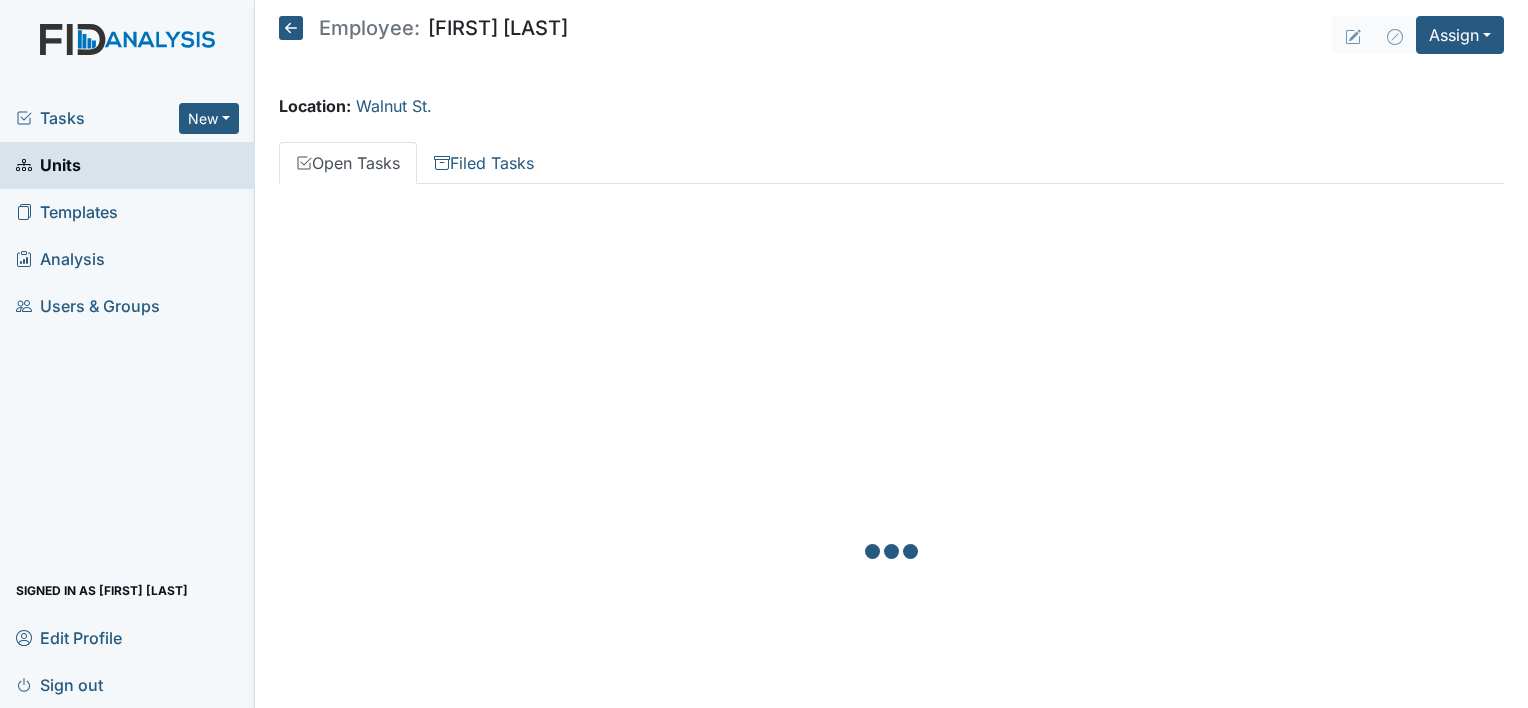 scroll, scrollTop: 0, scrollLeft: 0, axis: both 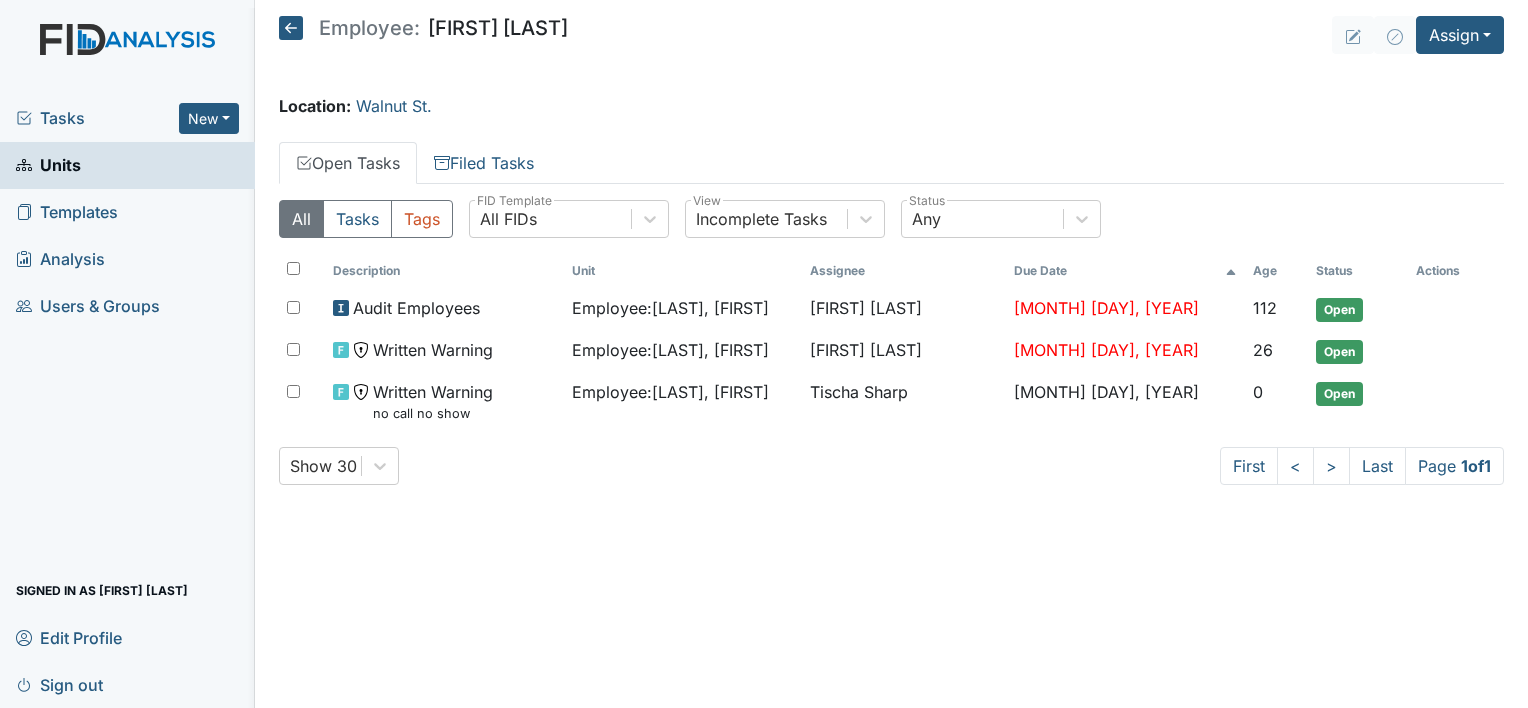 click on "Units" at bounding box center (127, 165) 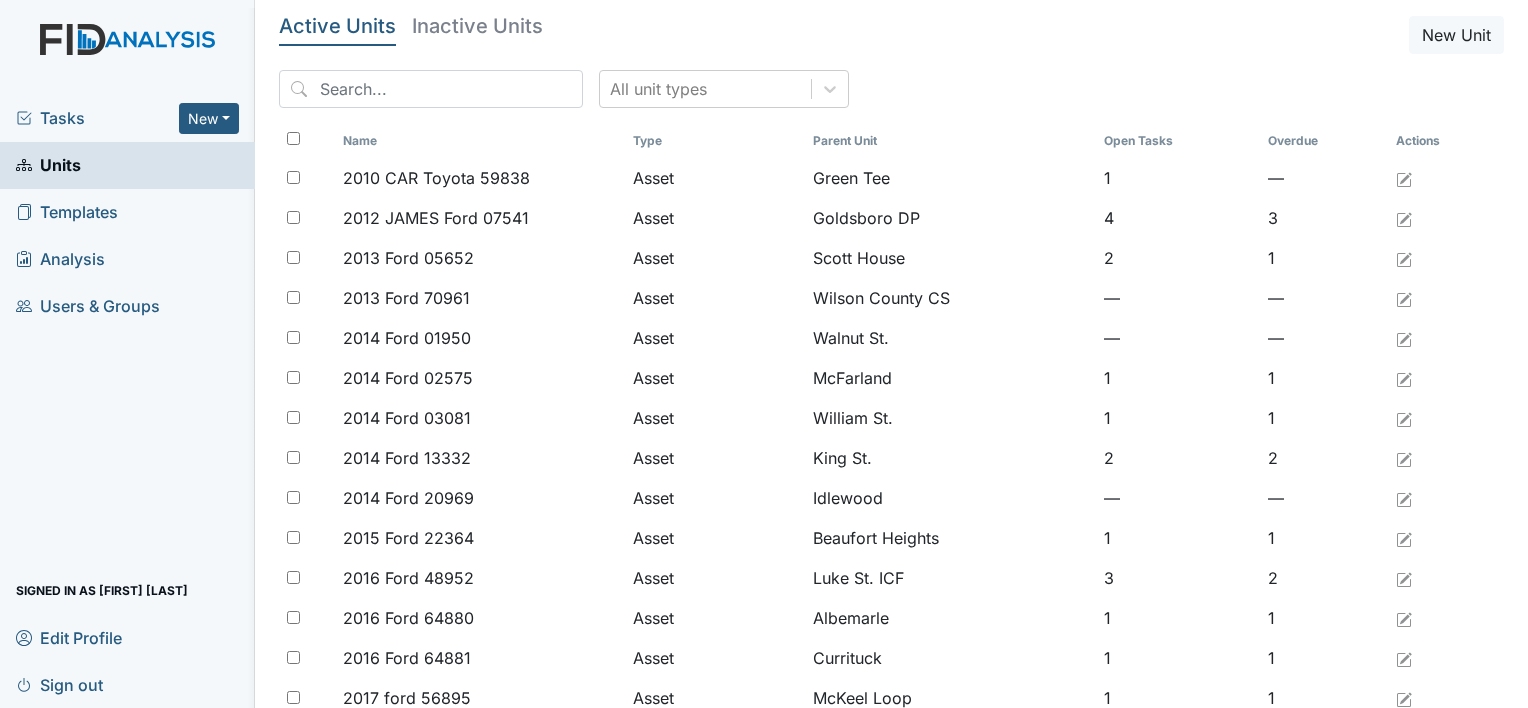scroll, scrollTop: 0, scrollLeft: 0, axis: both 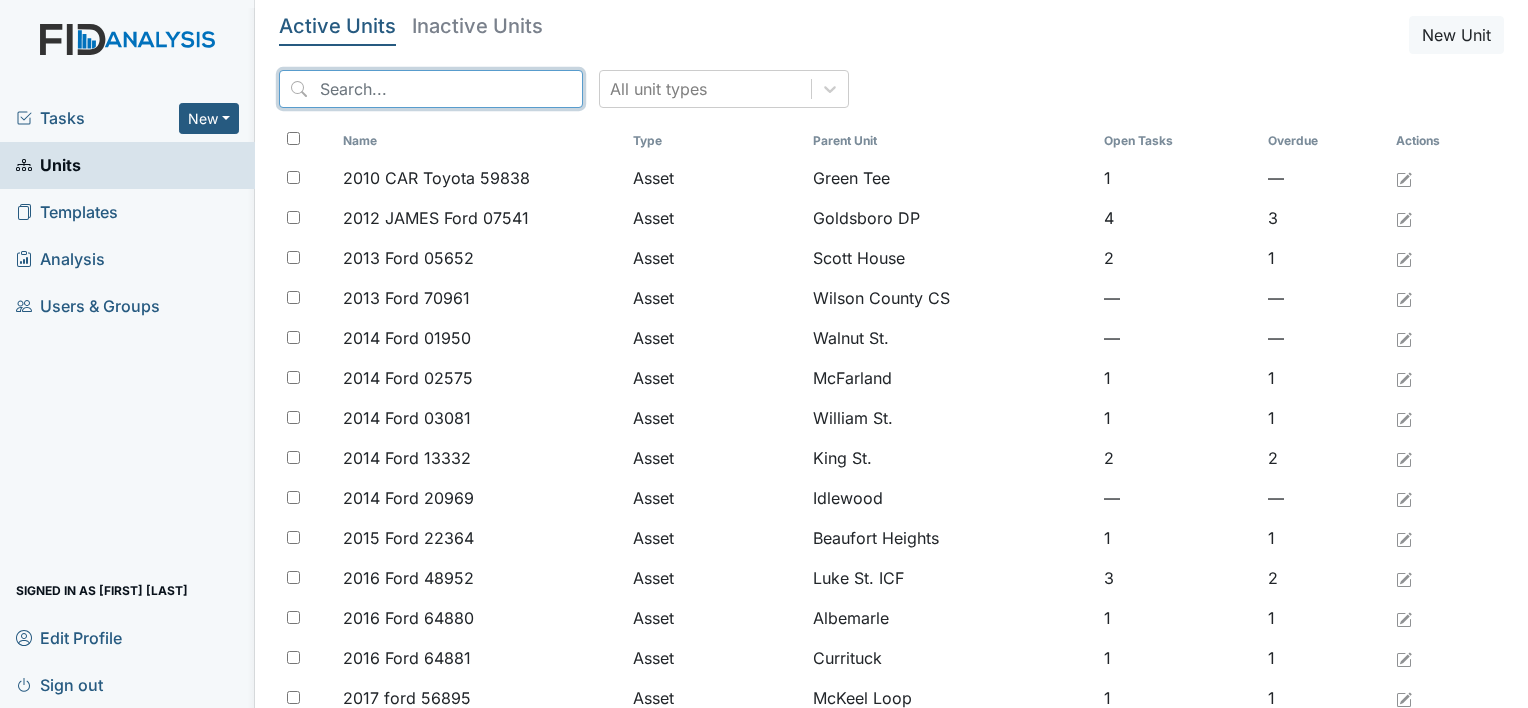 click at bounding box center (431, 89) 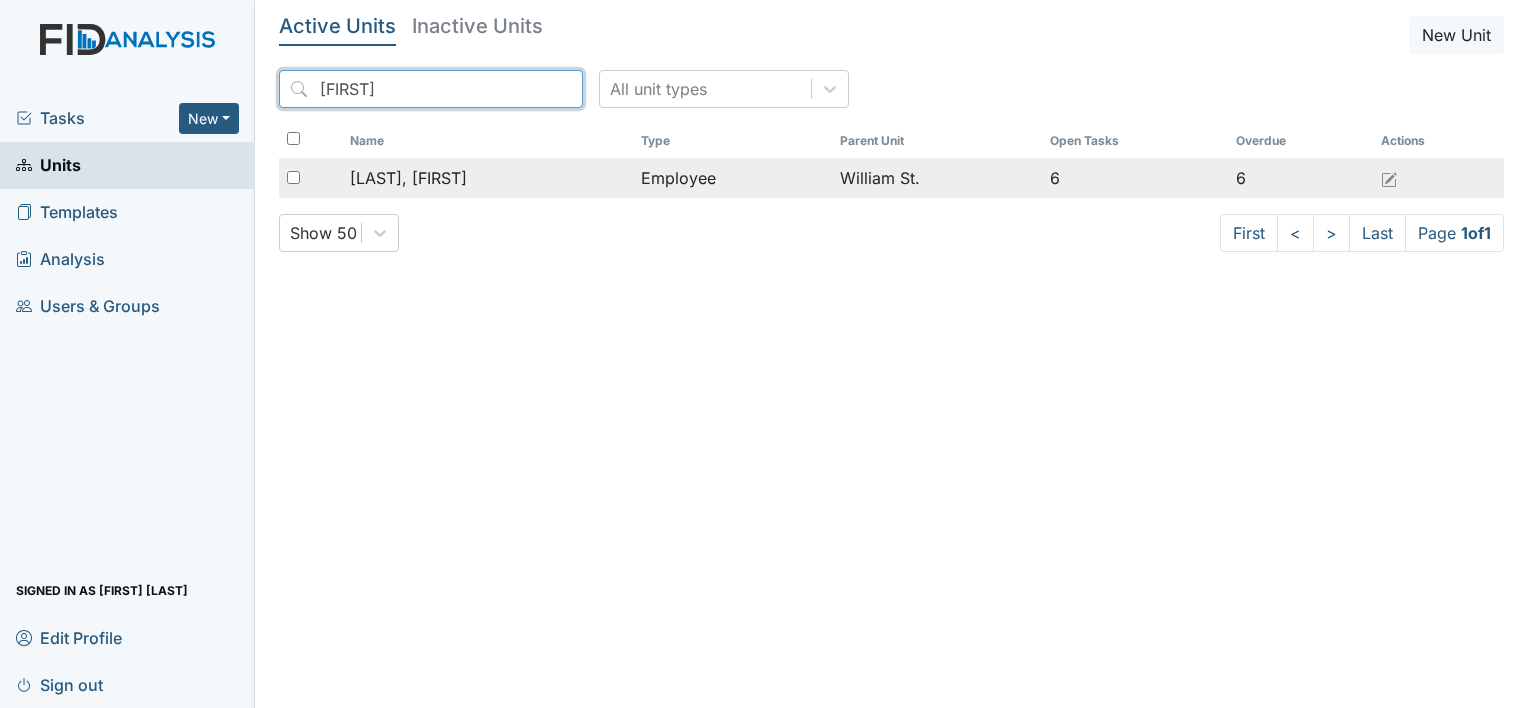 type on "zakiya" 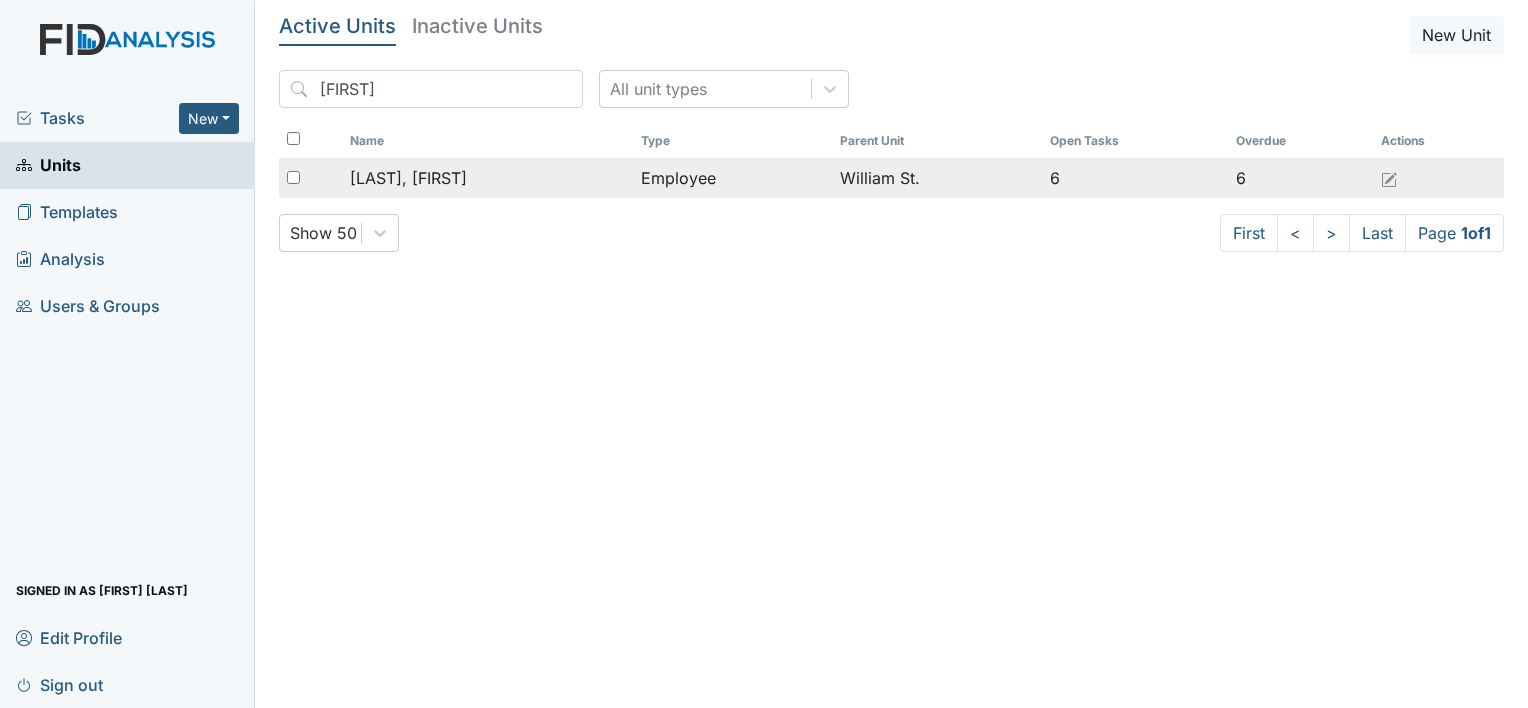 click on "Employee" at bounding box center (732, 178) 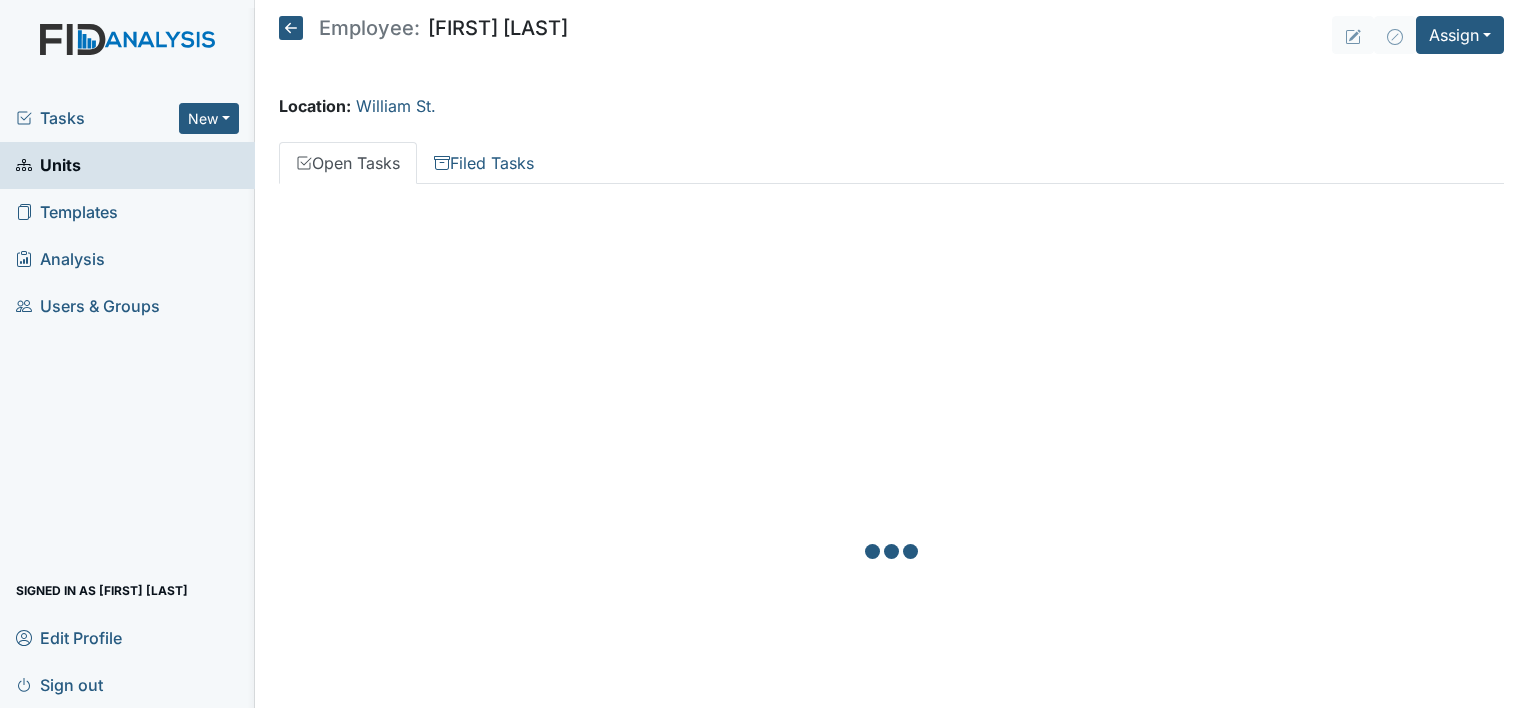 scroll, scrollTop: 0, scrollLeft: 0, axis: both 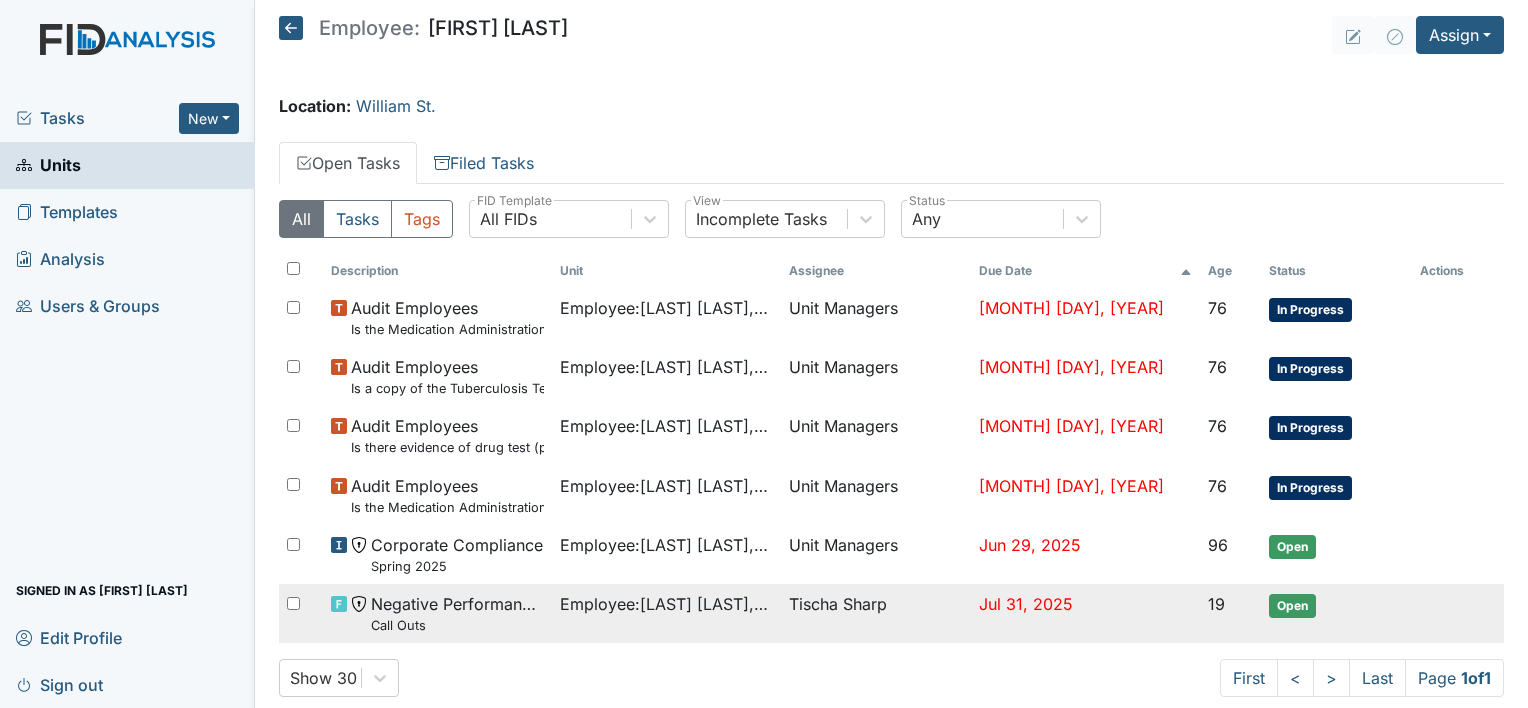 click on "Employee : [LAST] [LAST], [LAST]" at bounding box center [666, 604] 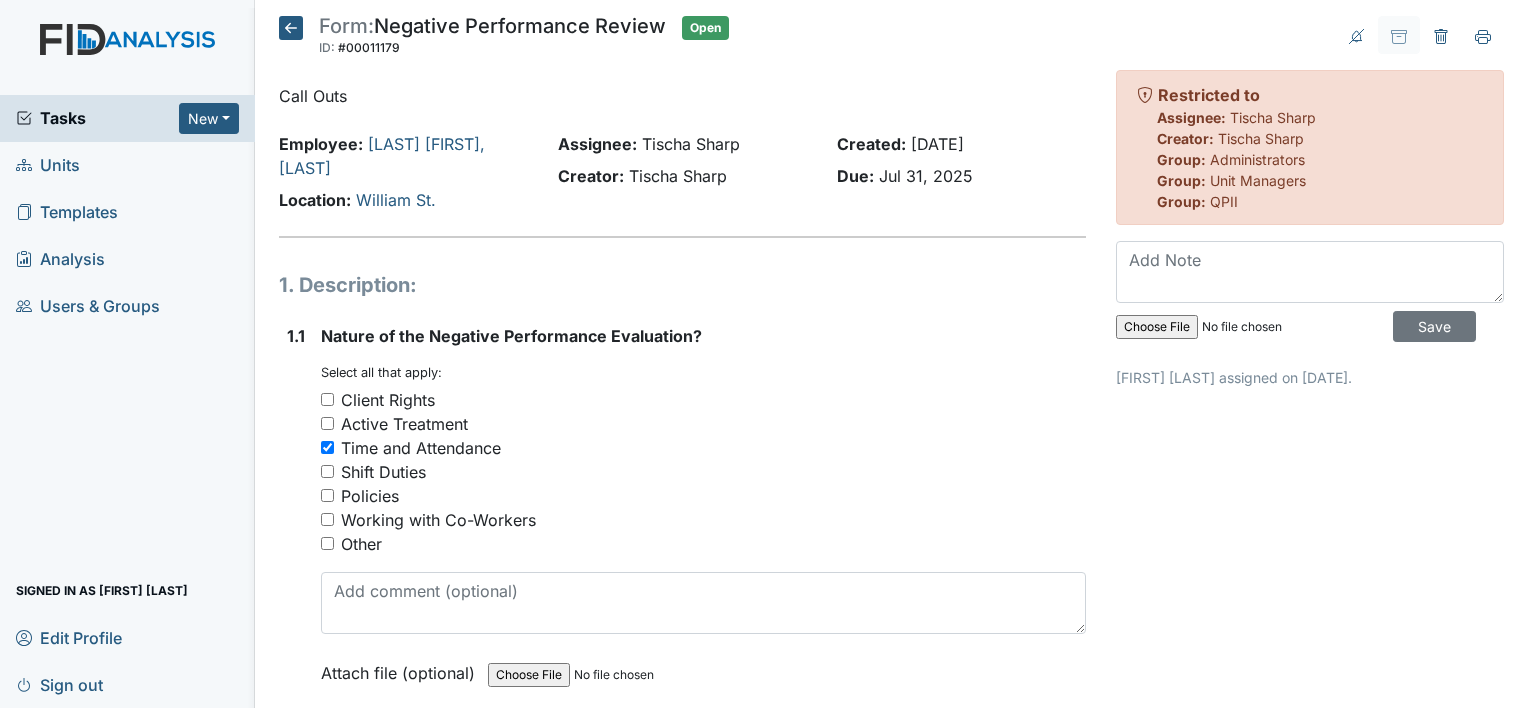 scroll, scrollTop: 0, scrollLeft: 0, axis: both 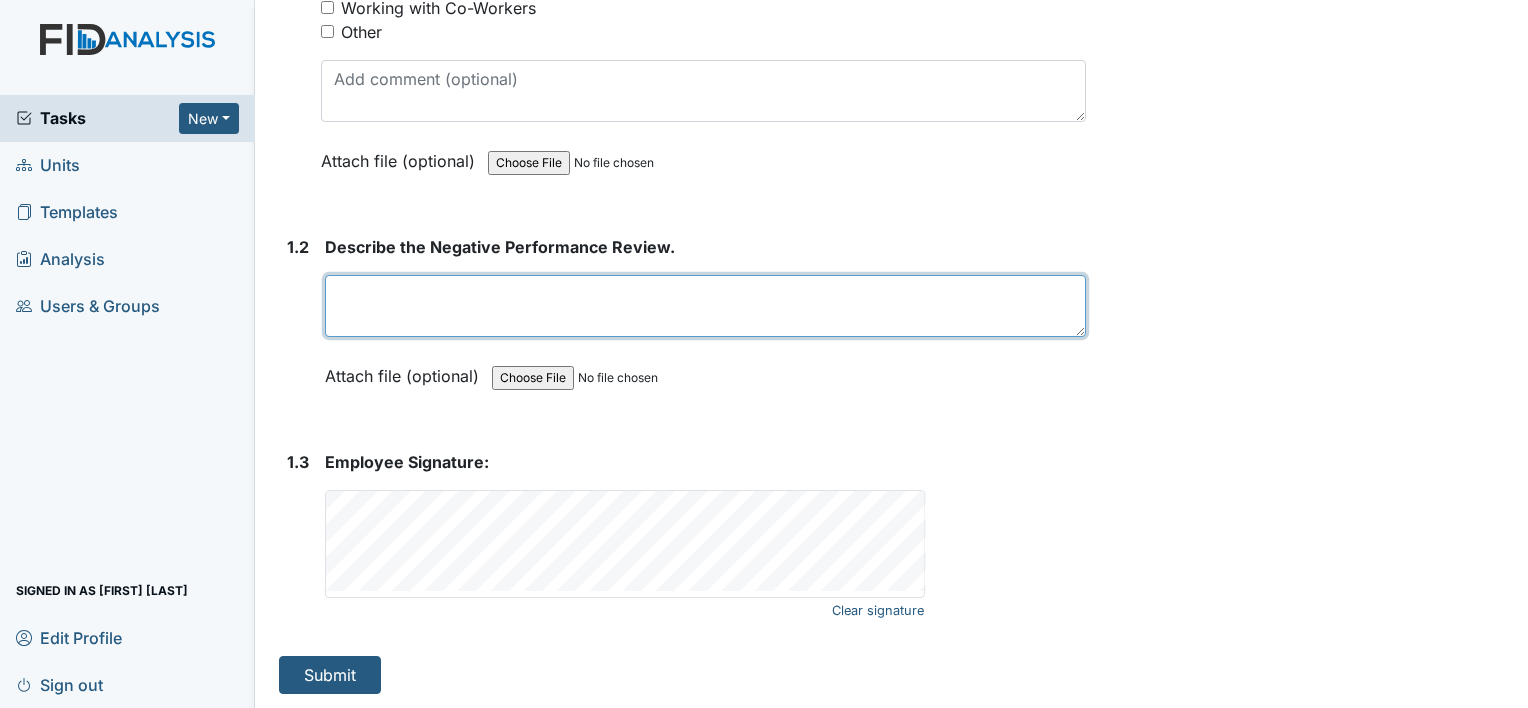 click at bounding box center (705, 306) 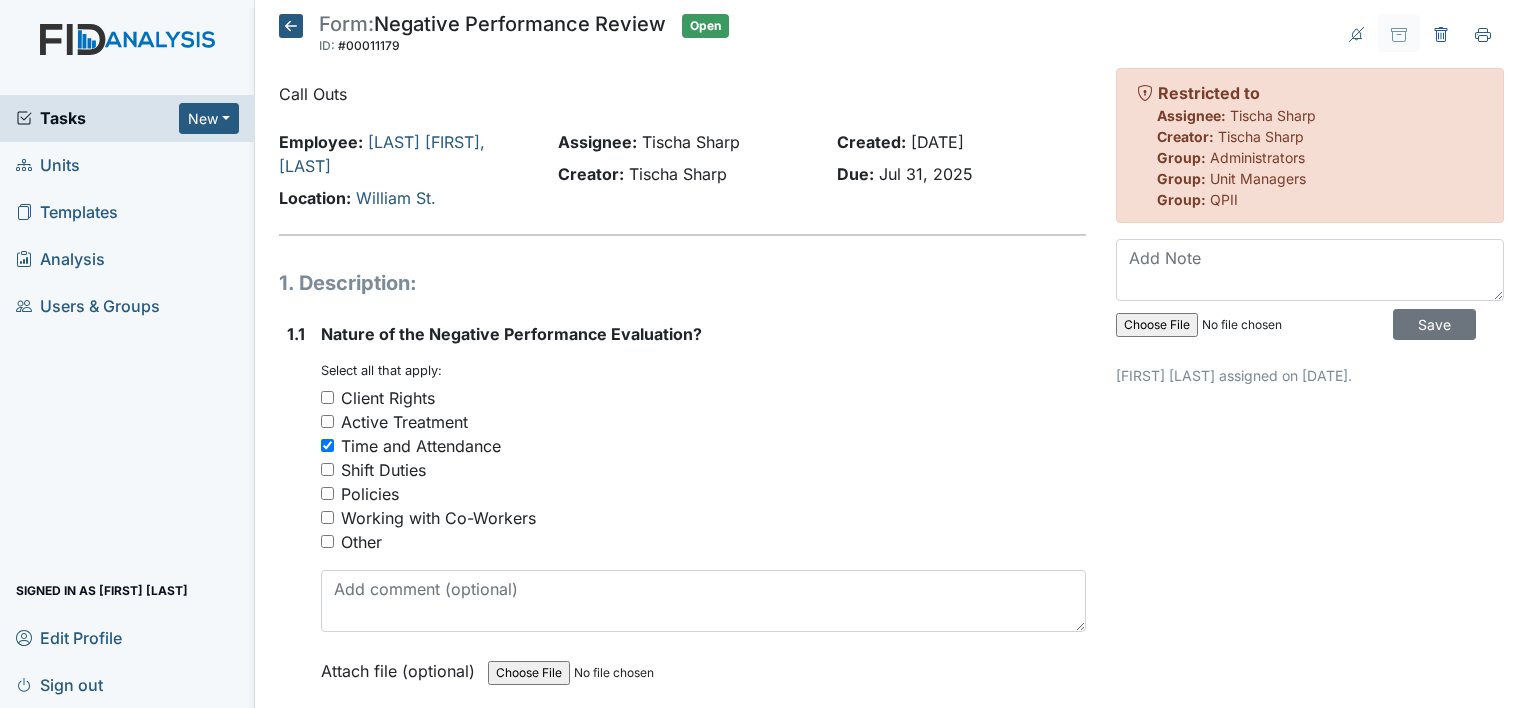 scroll, scrollTop: 0, scrollLeft: 0, axis: both 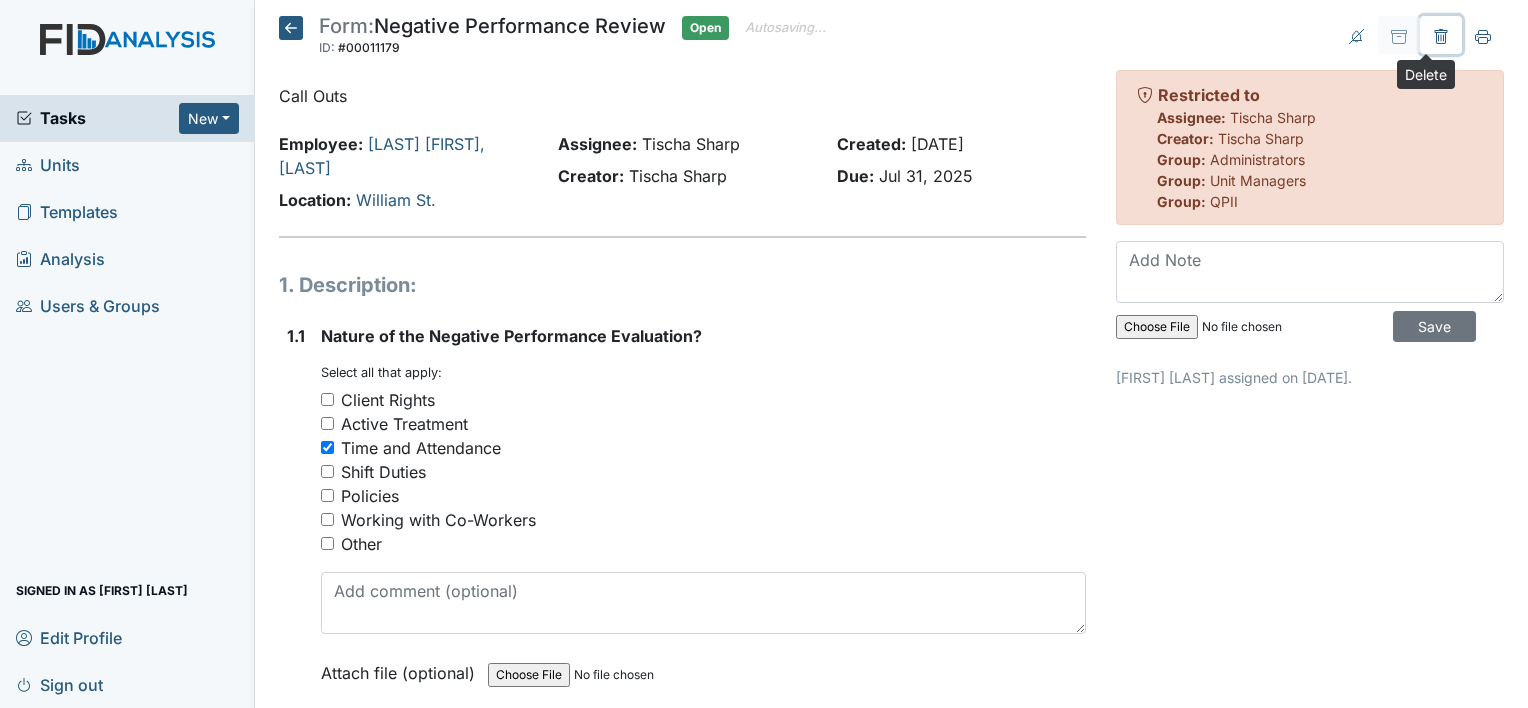 click 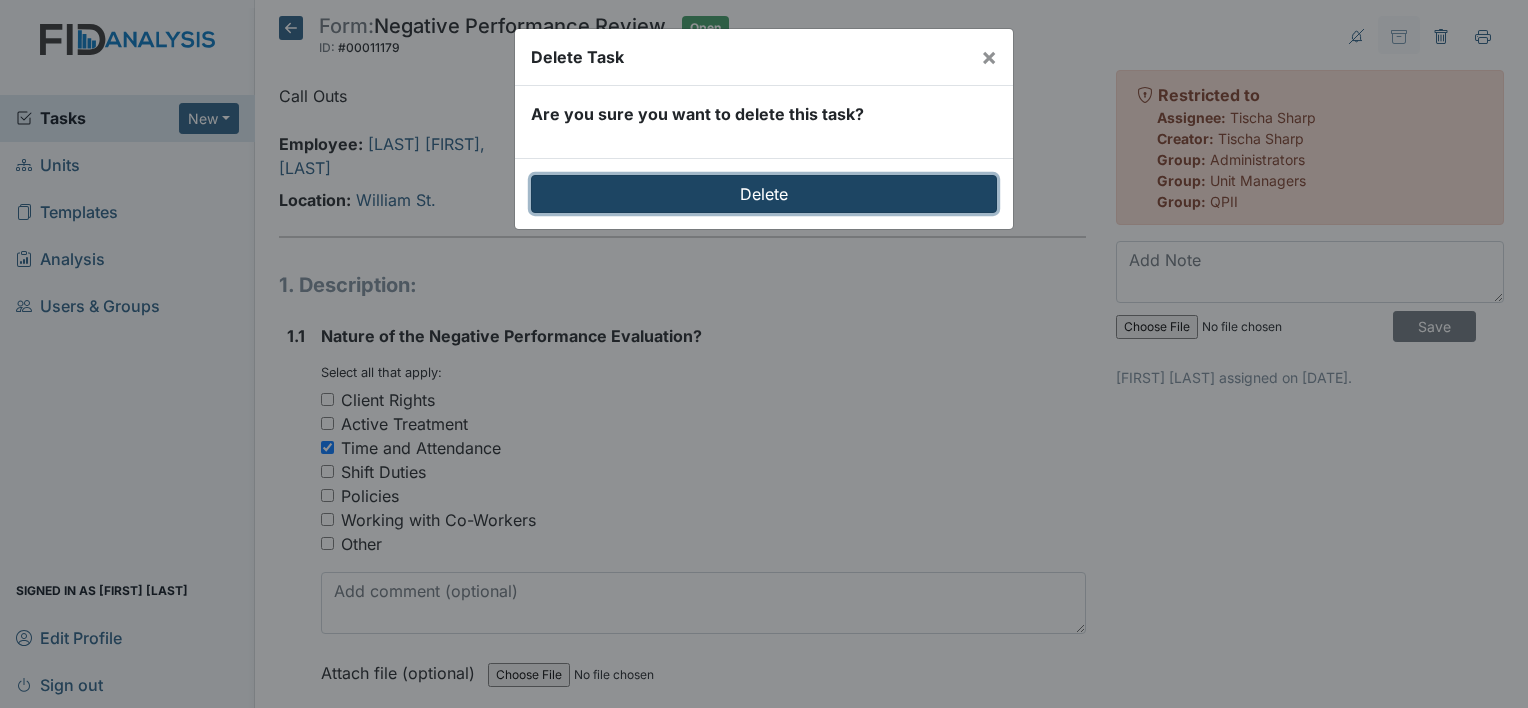 click on "Delete" at bounding box center (764, 194) 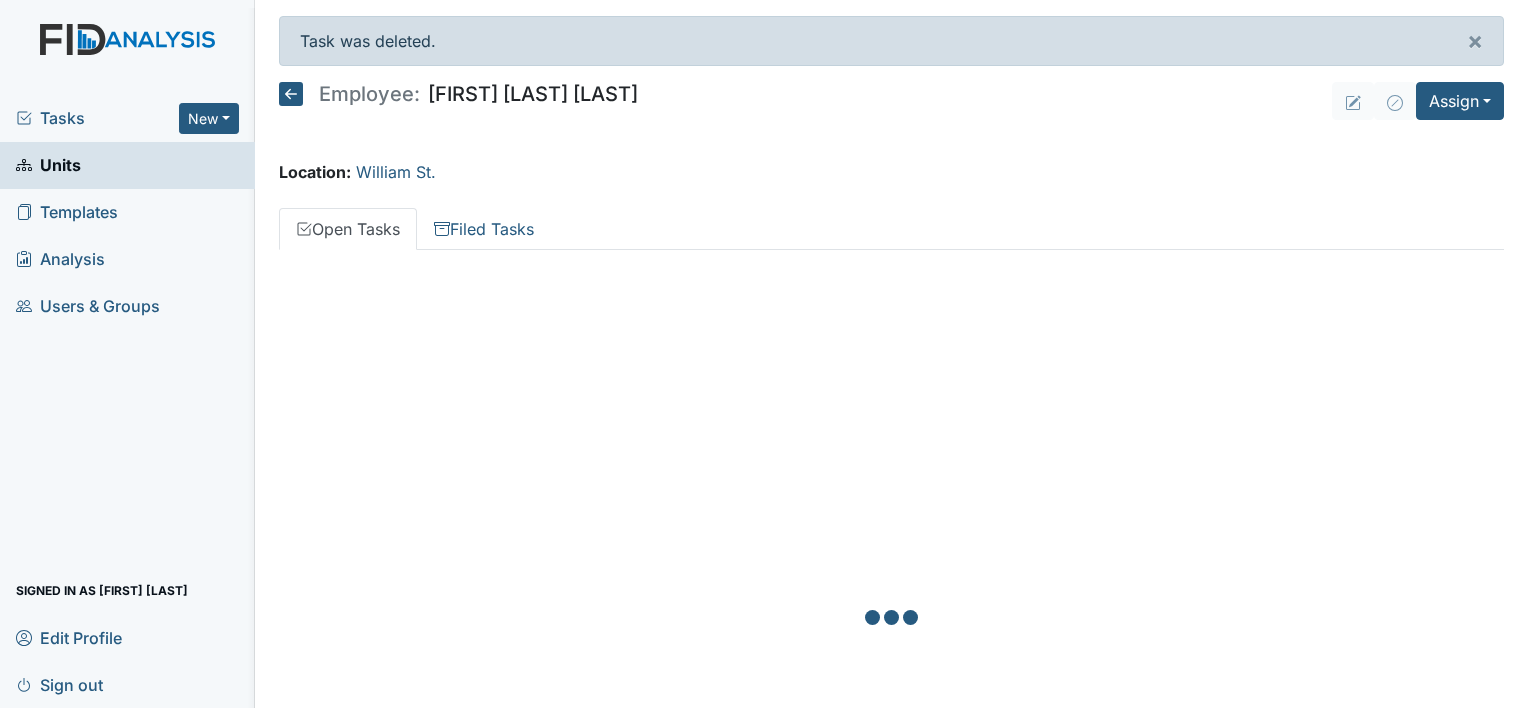 scroll, scrollTop: 0, scrollLeft: 0, axis: both 